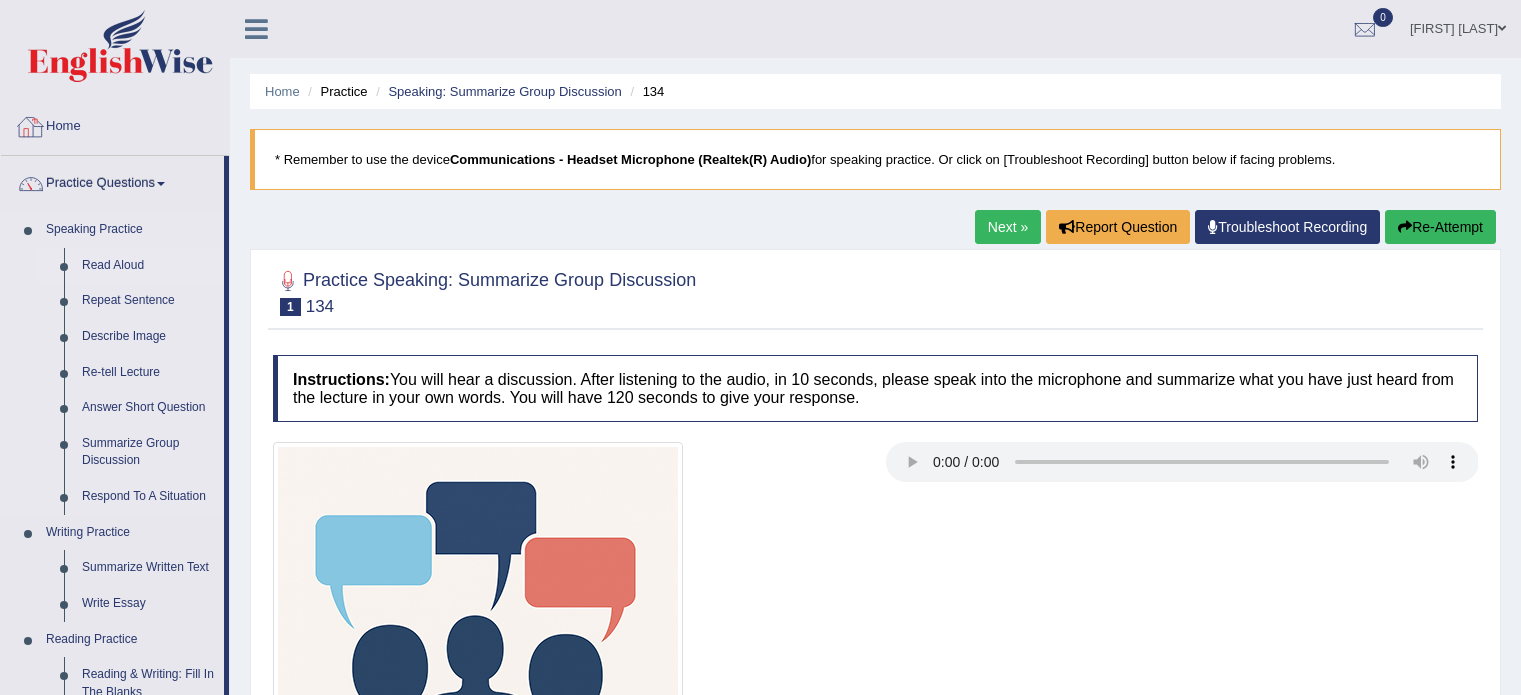scroll, scrollTop: 0, scrollLeft: 0, axis: both 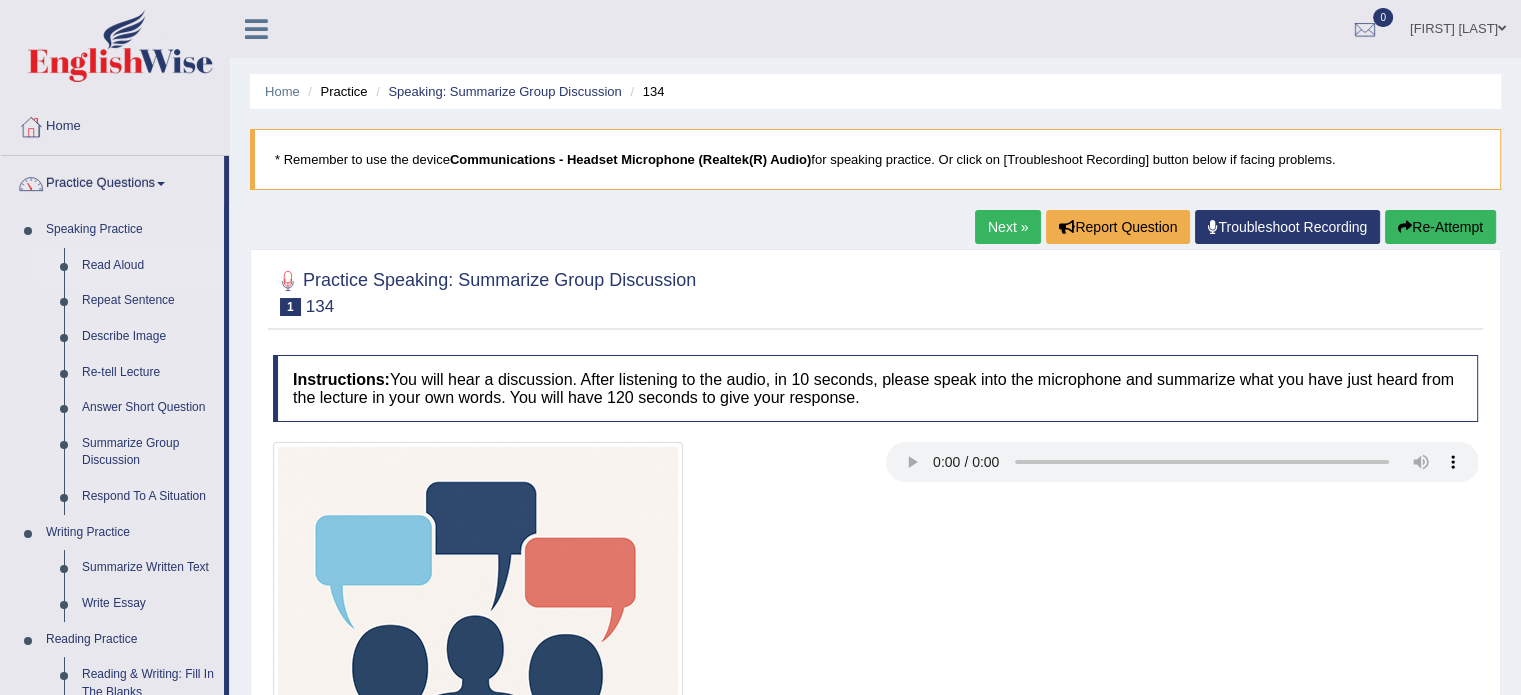 click on "Read Aloud" 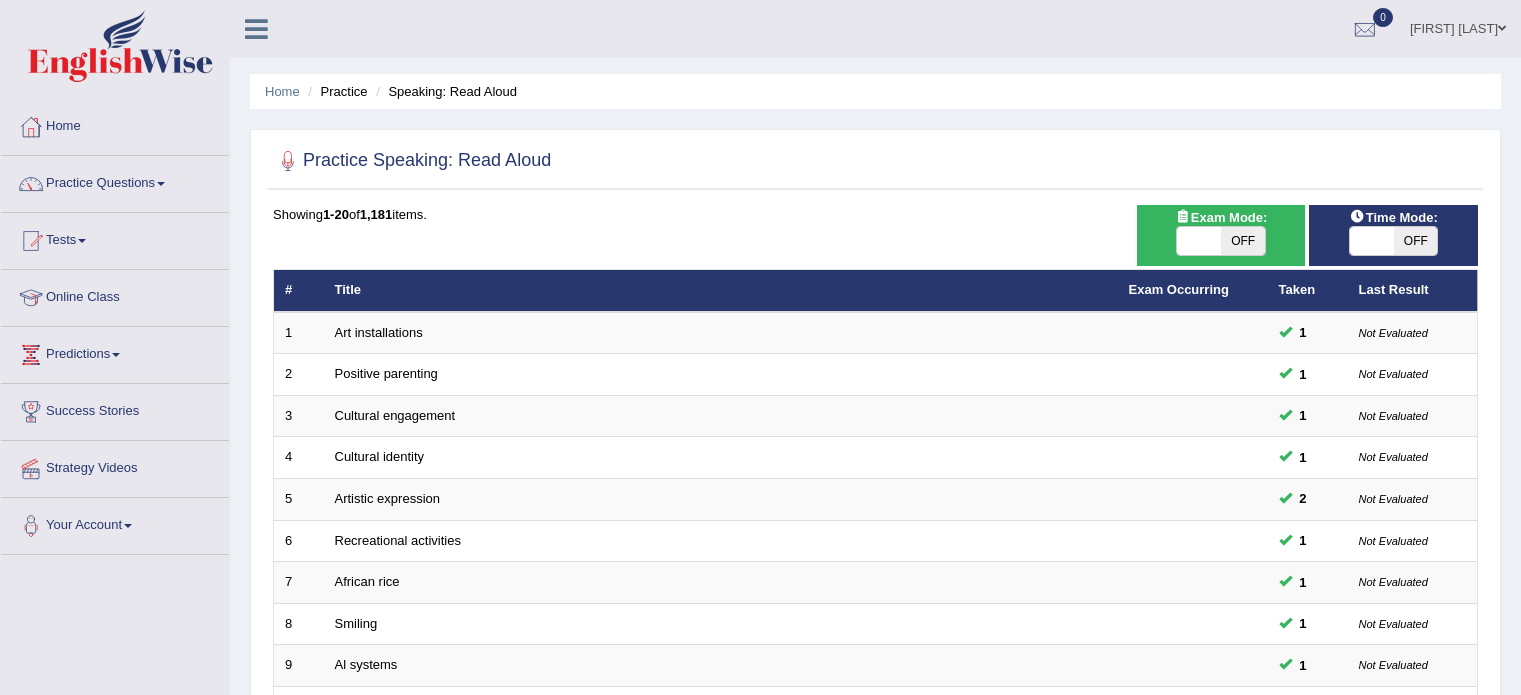 scroll, scrollTop: 222, scrollLeft: 0, axis: vertical 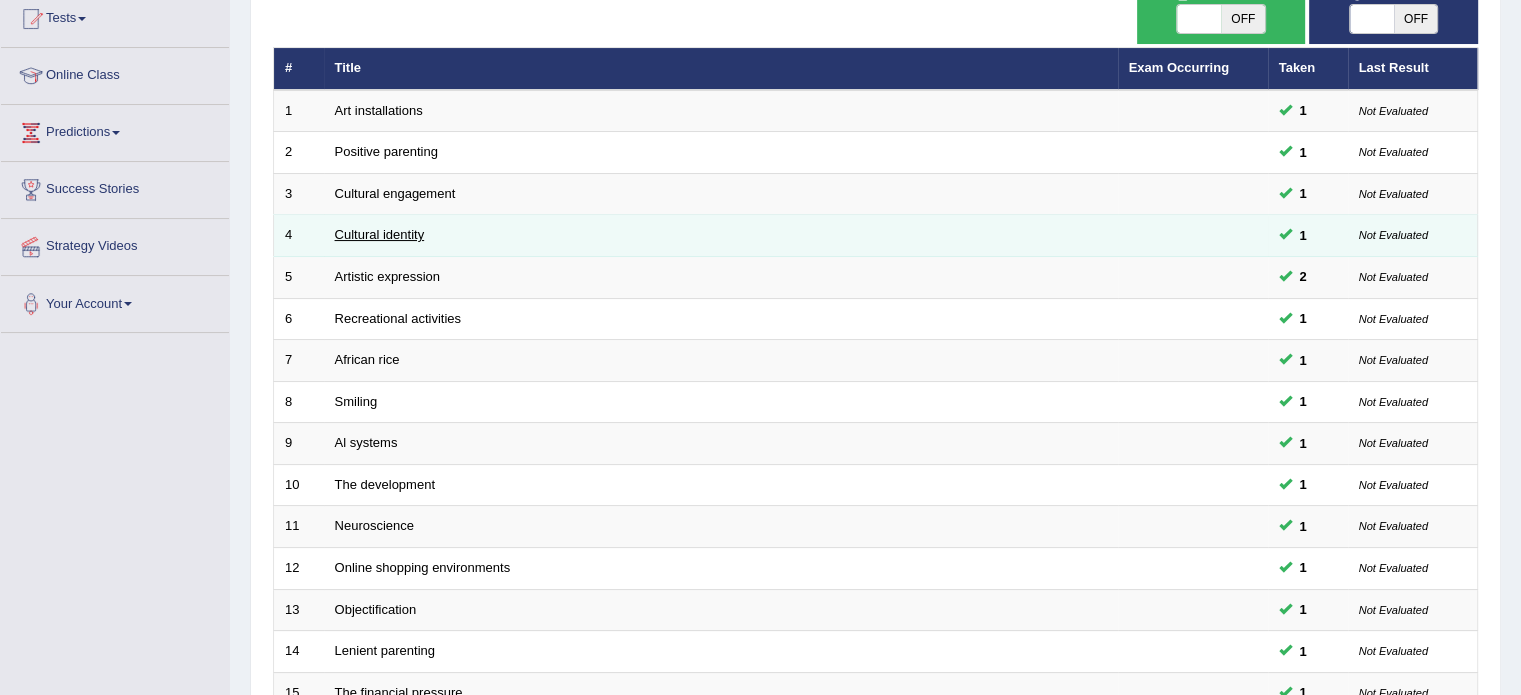 click on "Cultural identity" at bounding box center (380, 234) 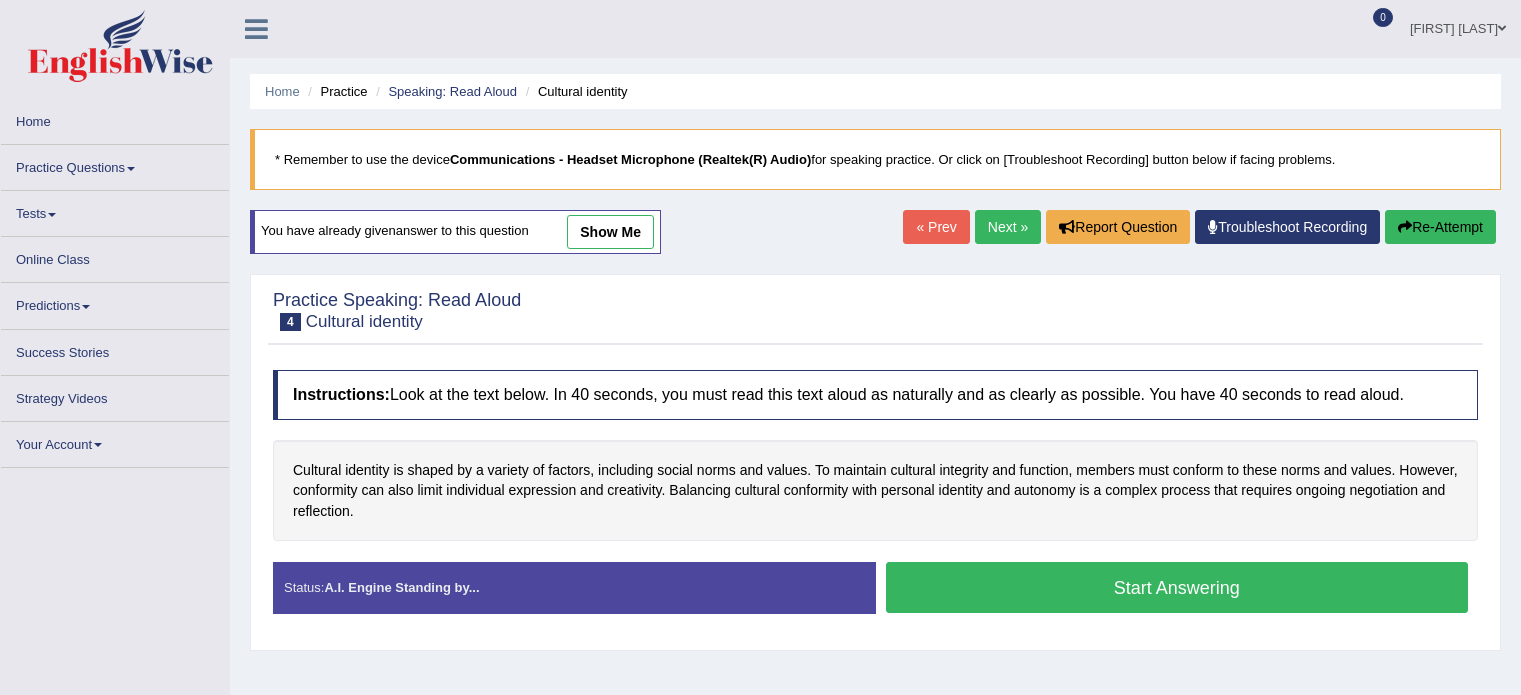 scroll, scrollTop: 0, scrollLeft: 0, axis: both 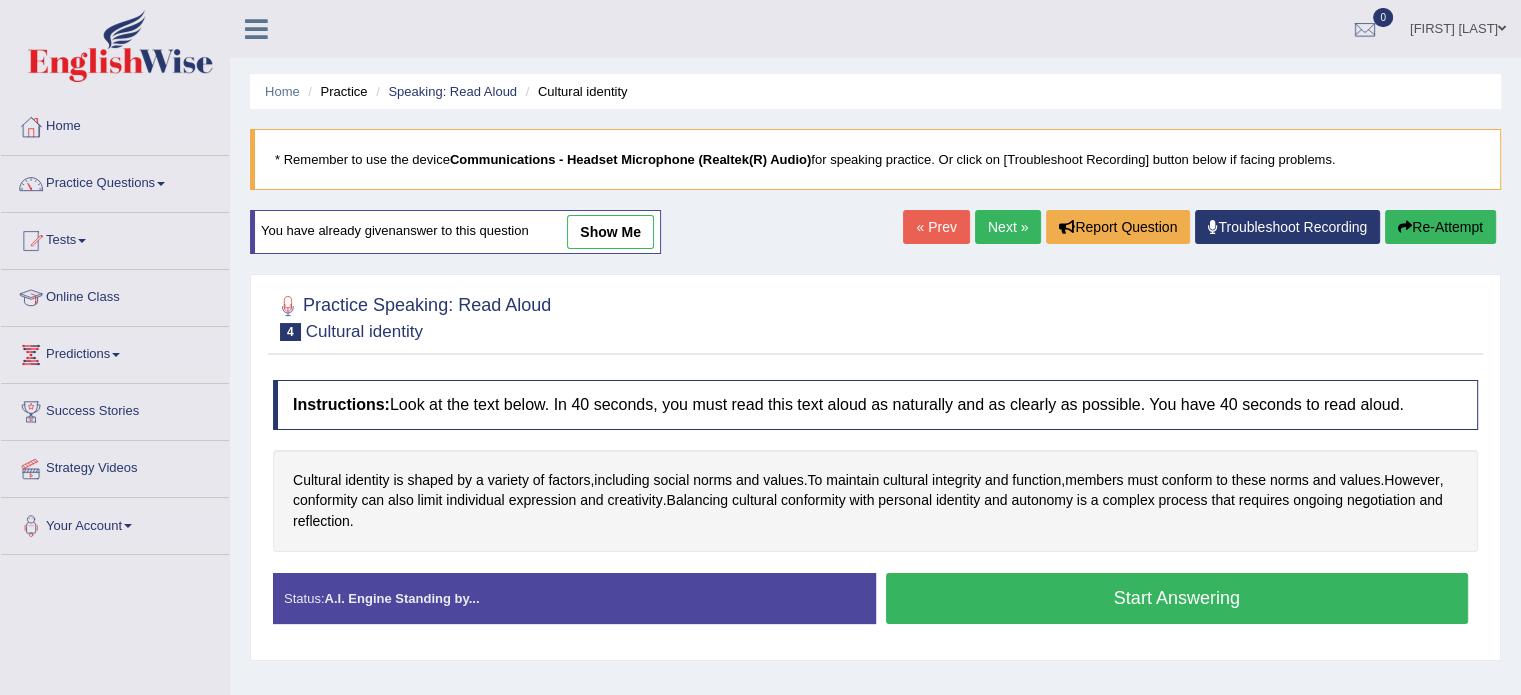 click on "[FIRST] [LAST]" at bounding box center (1458, 26) 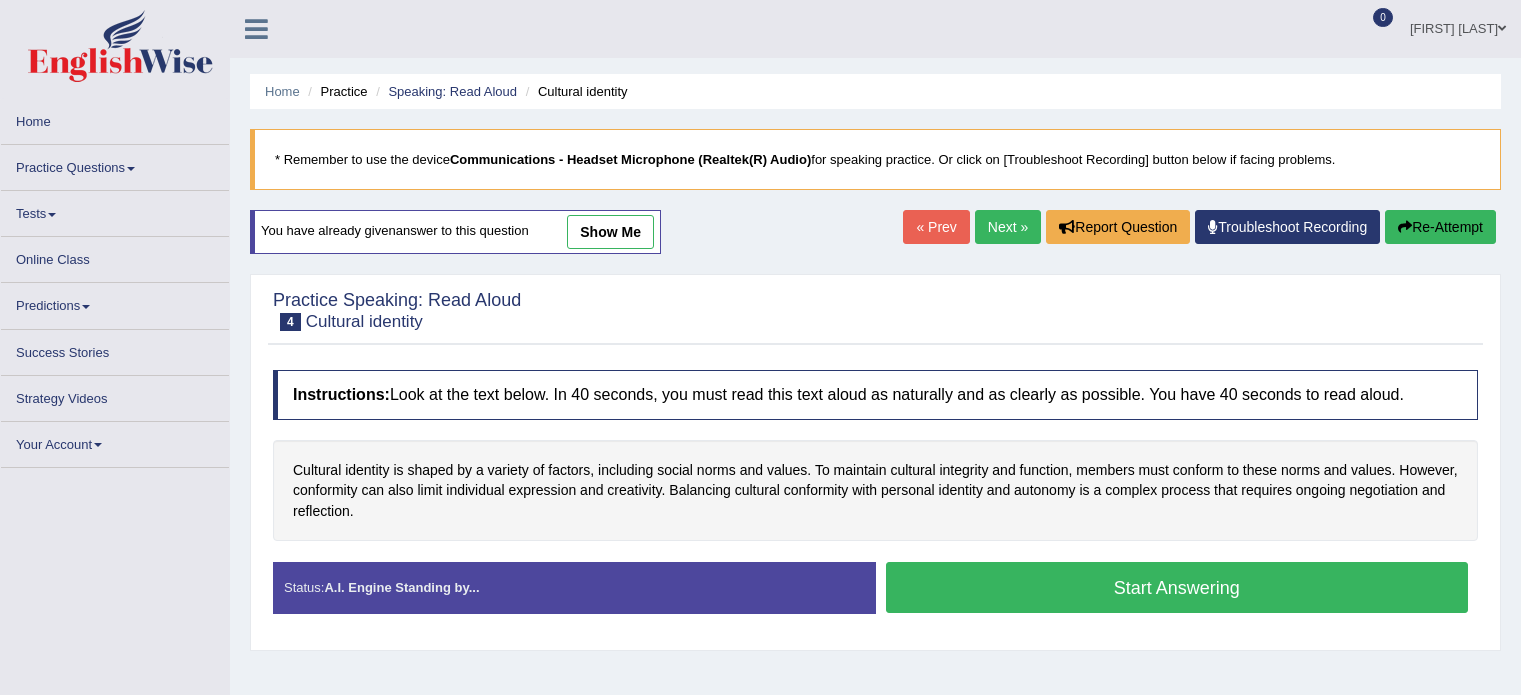 scroll, scrollTop: 0, scrollLeft: 0, axis: both 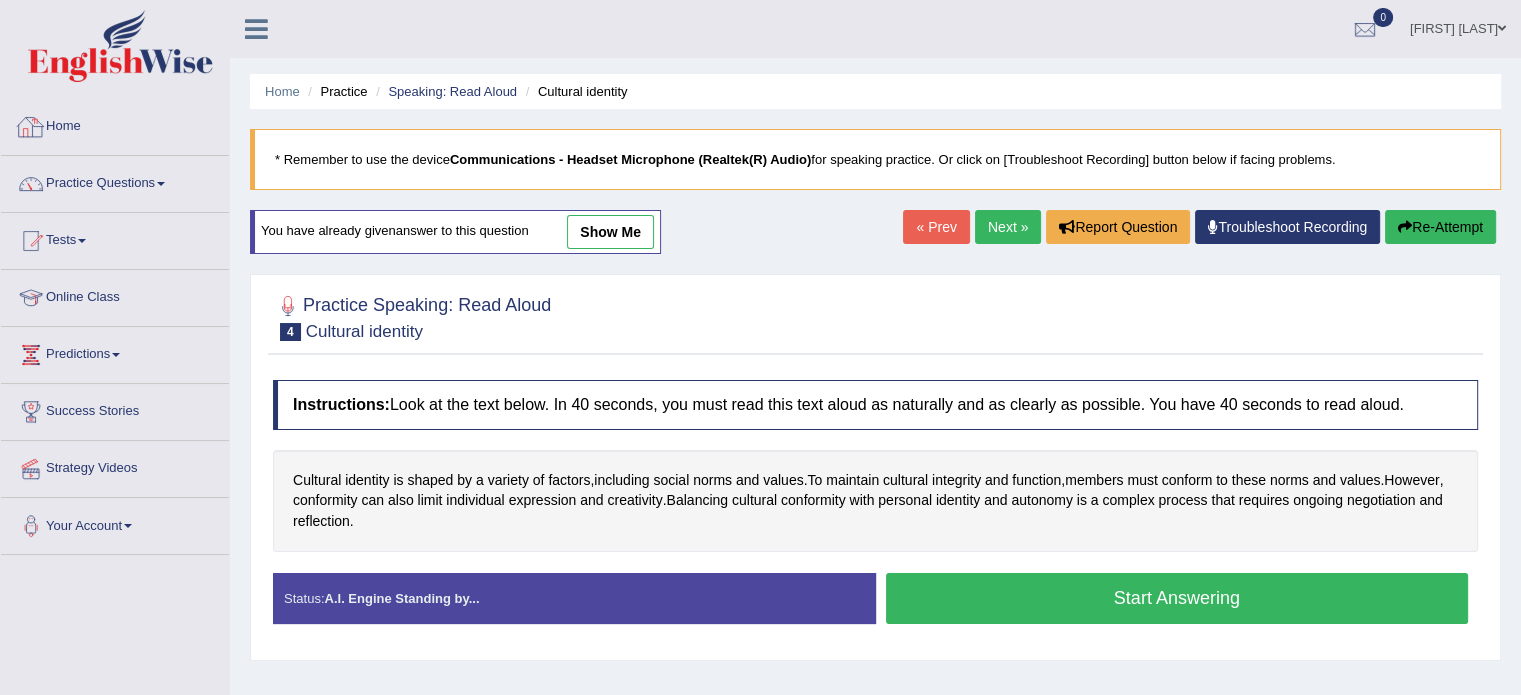 click at bounding box center [31, 127] 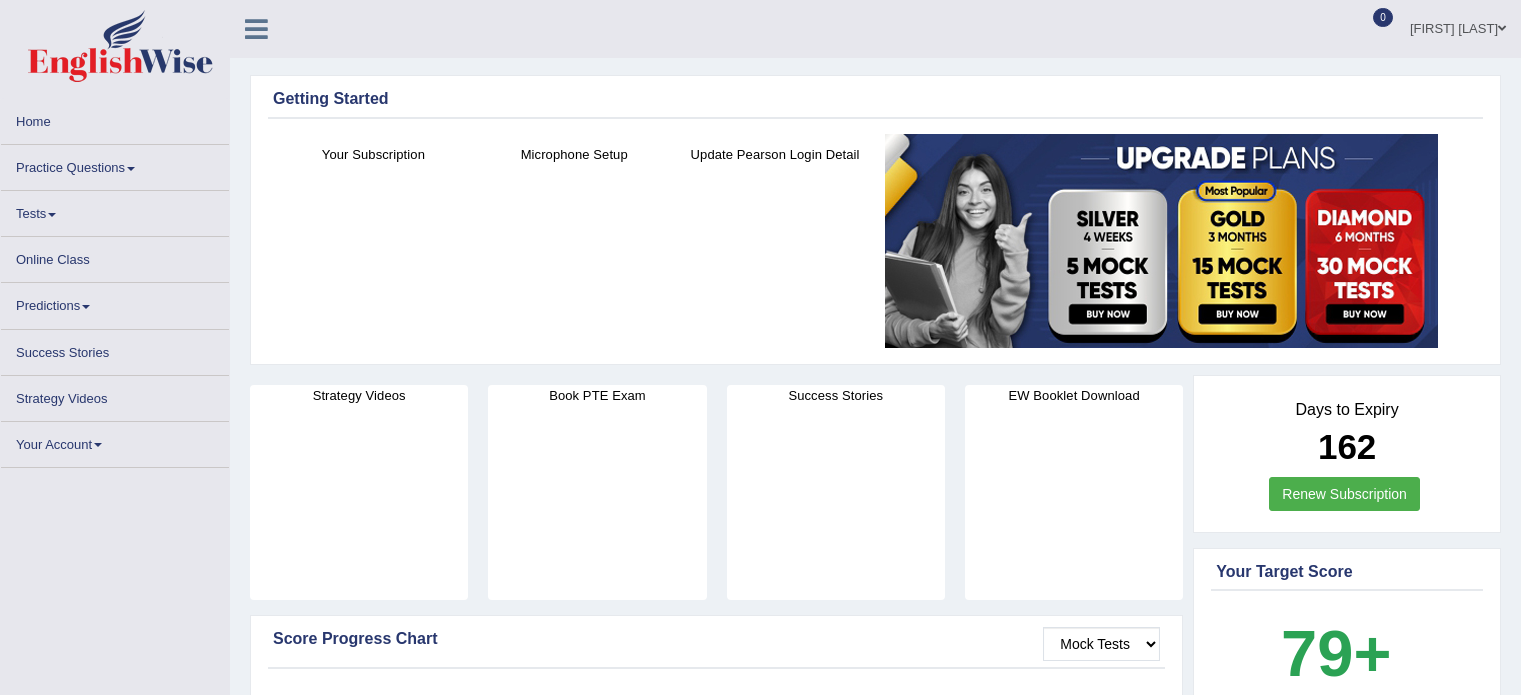 scroll, scrollTop: 0, scrollLeft: 0, axis: both 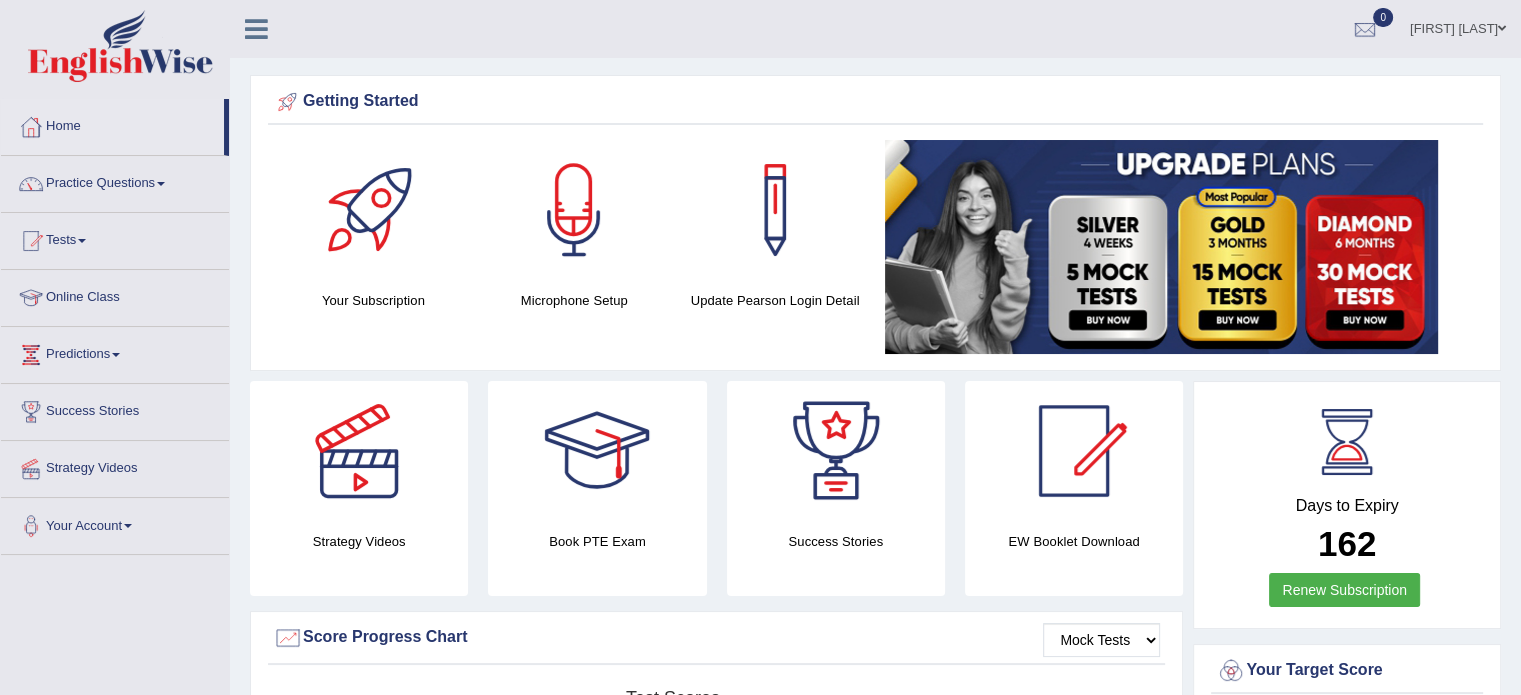 click on "Strategy Videos" at bounding box center [115, 466] 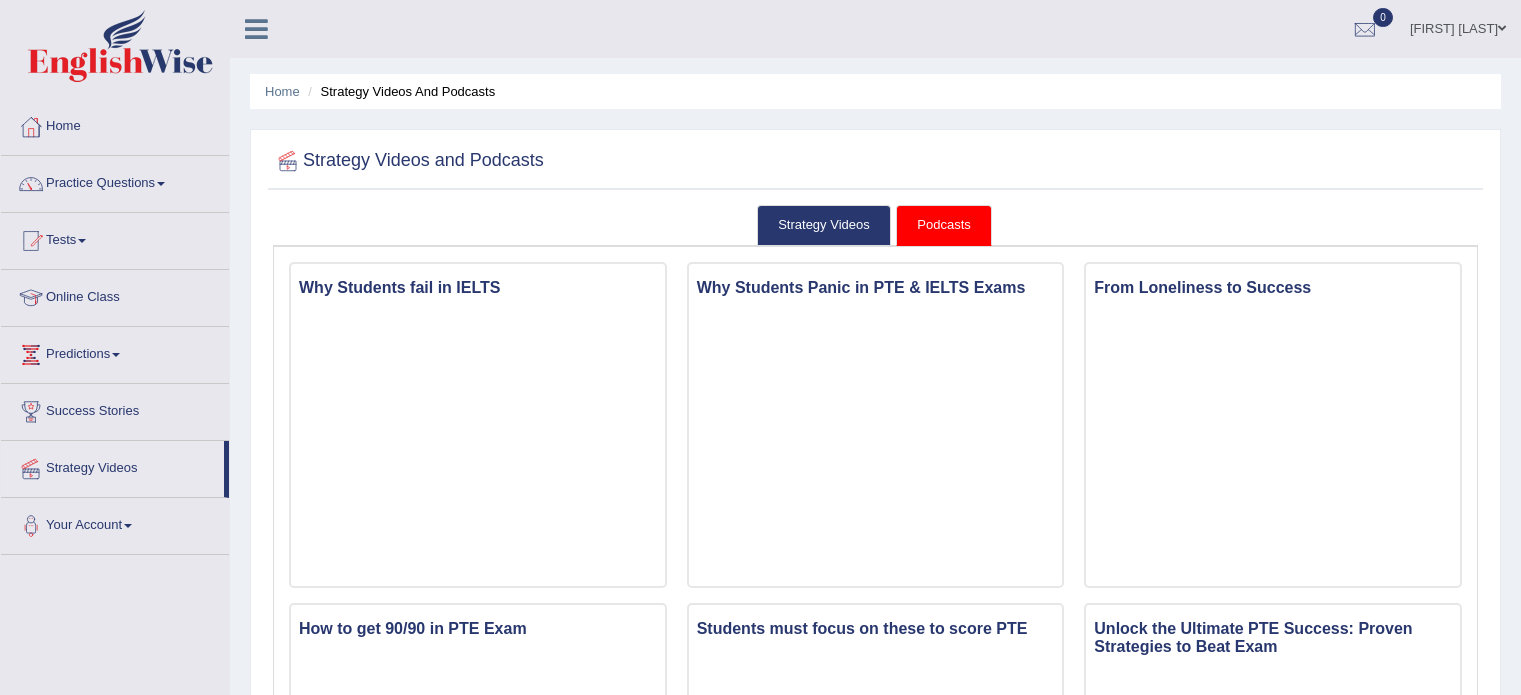 scroll, scrollTop: 0, scrollLeft: 0, axis: both 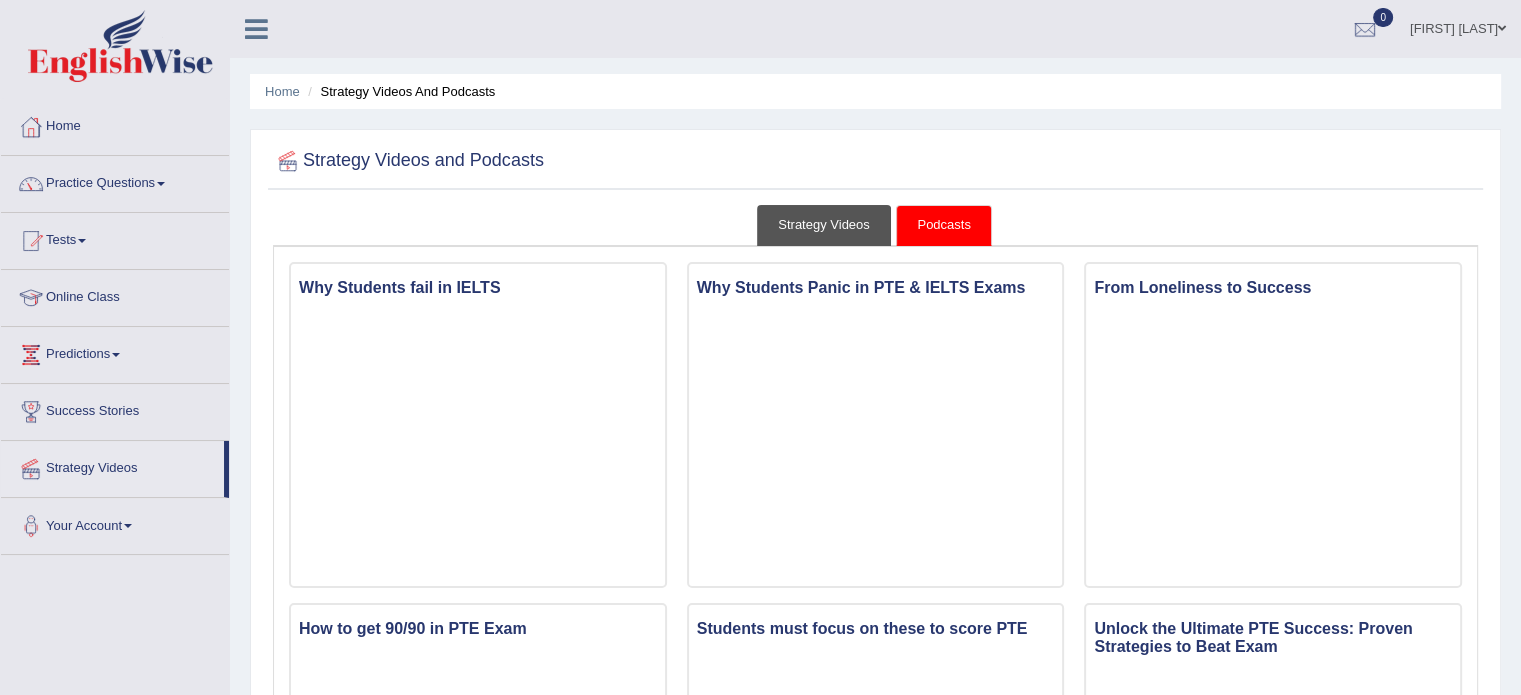 click on "Strategy Videos" at bounding box center [824, 225] 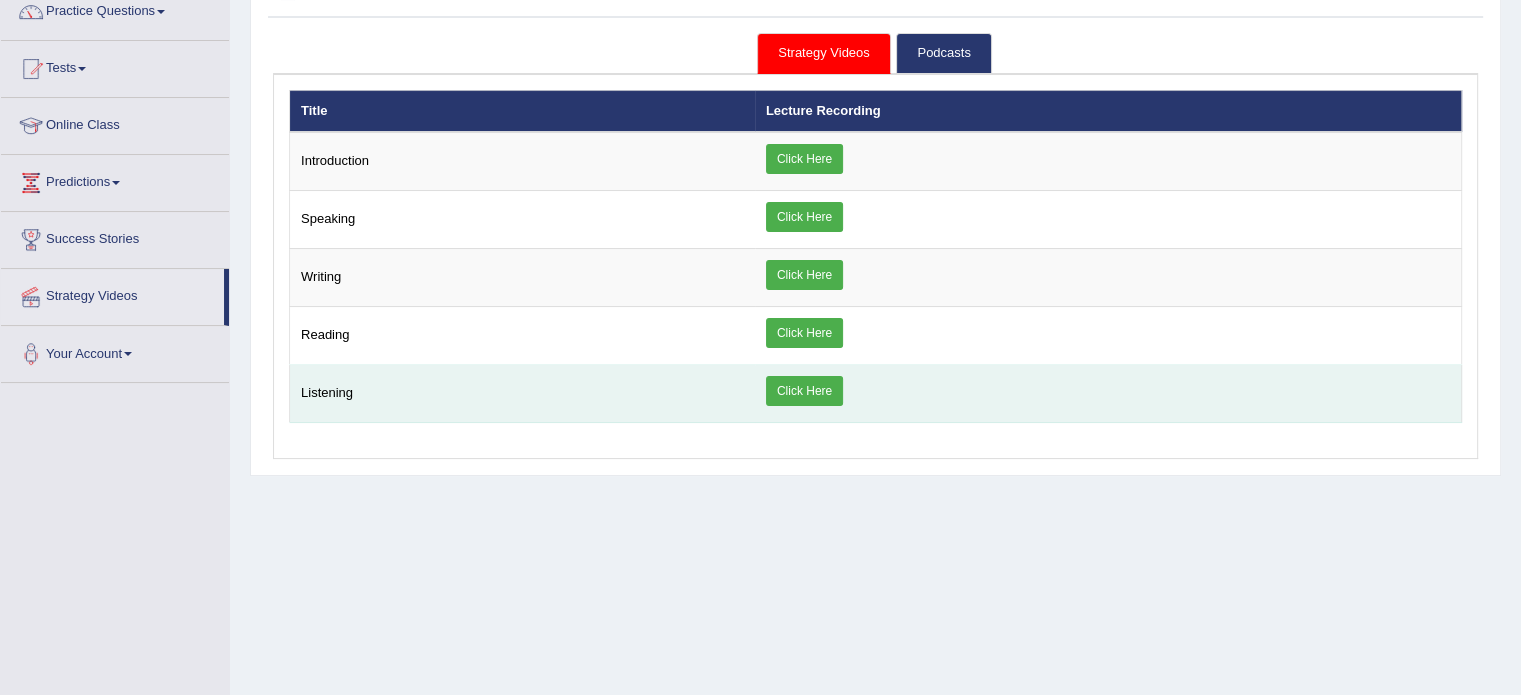 scroll, scrollTop: 0, scrollLeft: 0, axis: both 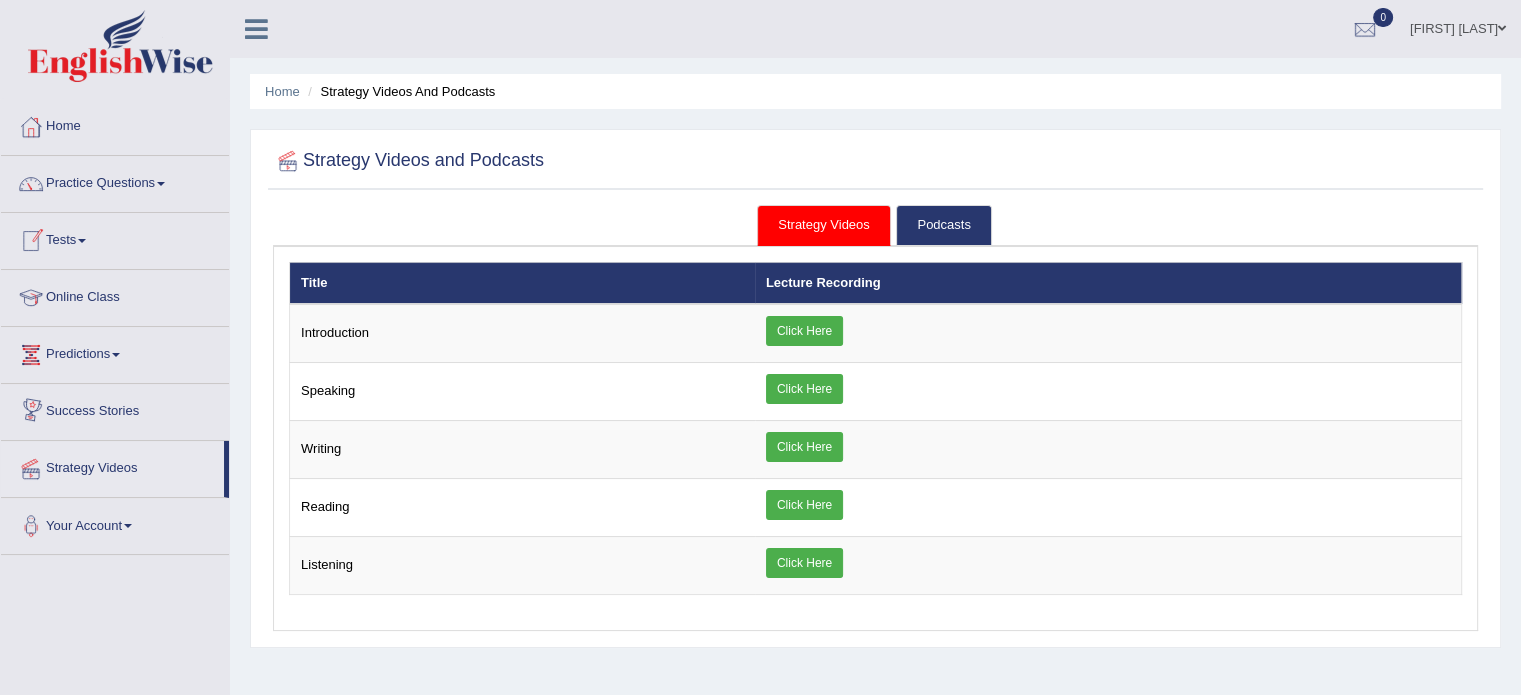 click on "Predictions" at bounding box center [115, 352] 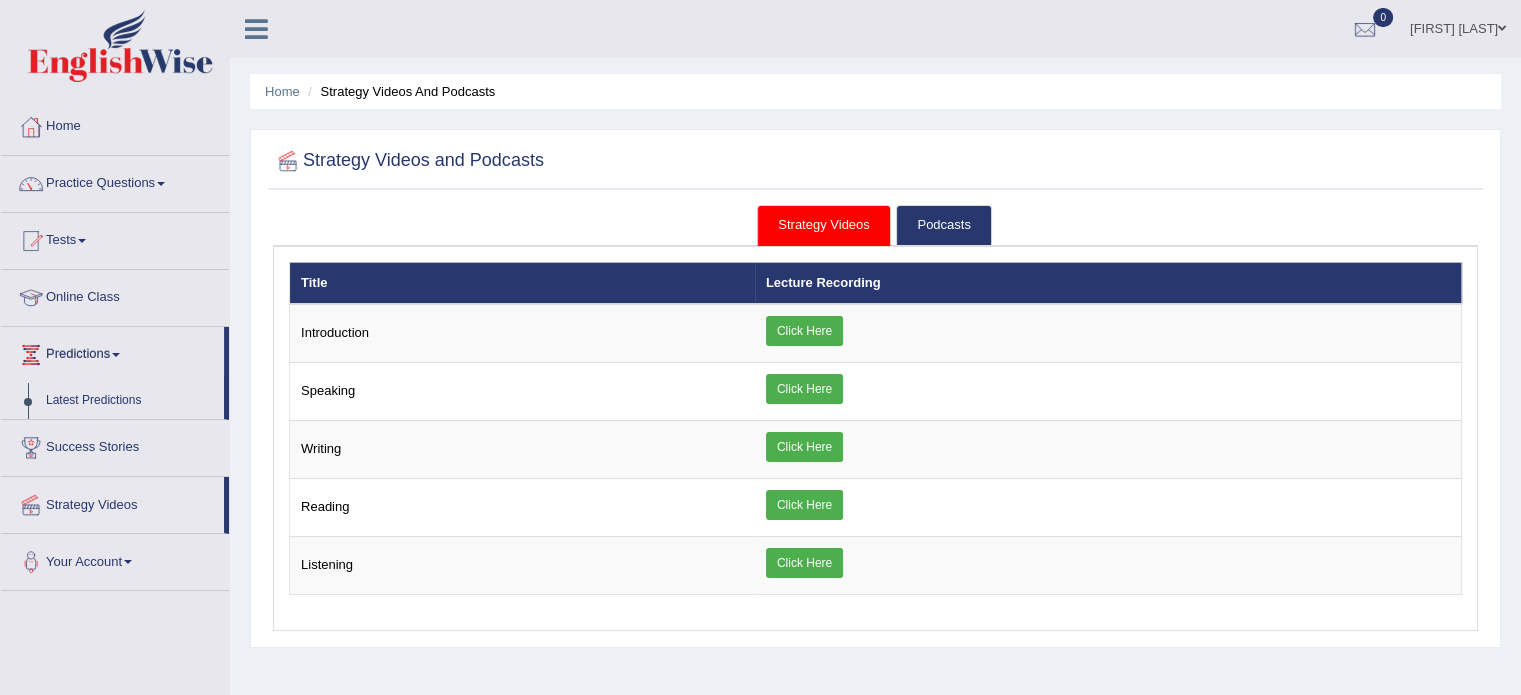 click on "Raj Patel
Toggle navigation
Username: Hitesh13_1
Access Type: Online
Subscription: Diamond Package
Log out
0" at bounding box center (875, 29) 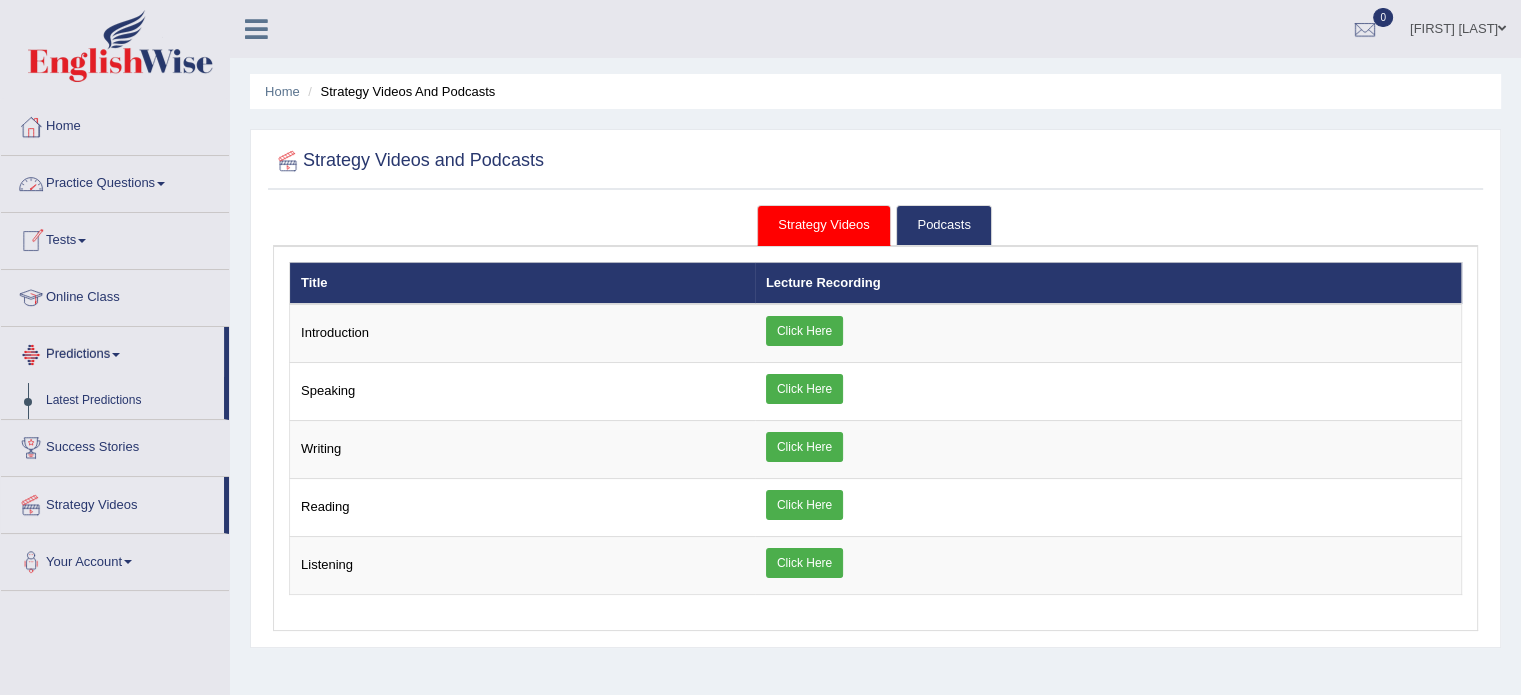 click on "Tests" at bounding box center (115, 238) 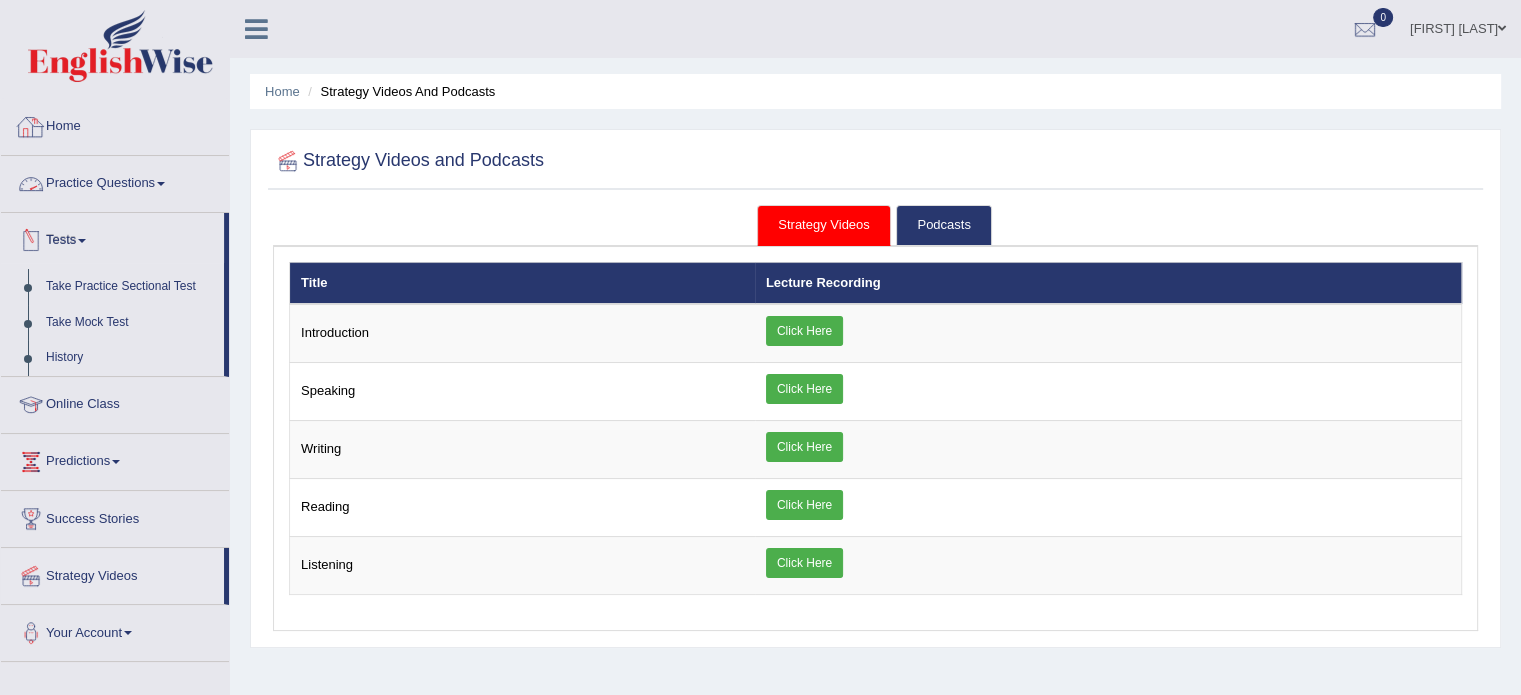 click on "Home" at bounding box center [115, 124] 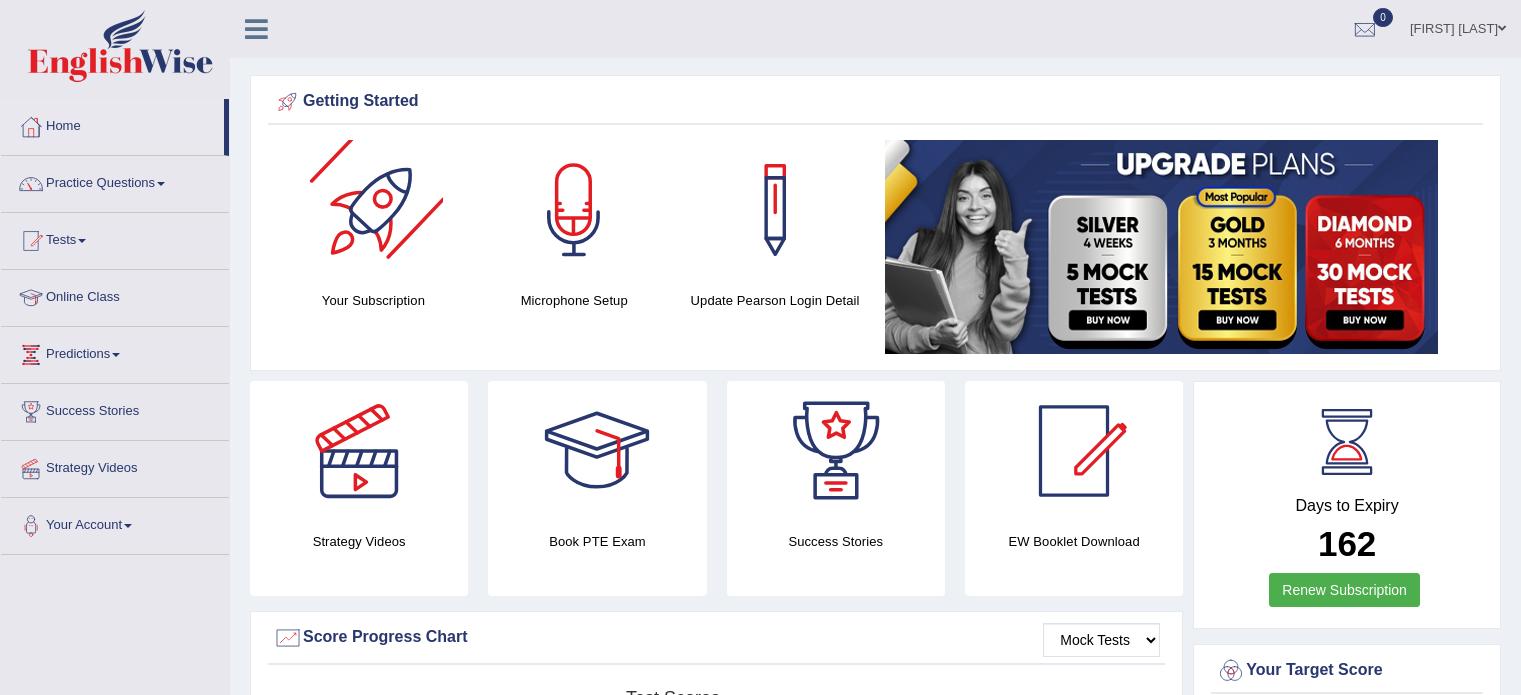 scroll, scrollTop: 0, scrollLeft: 0, axis: both 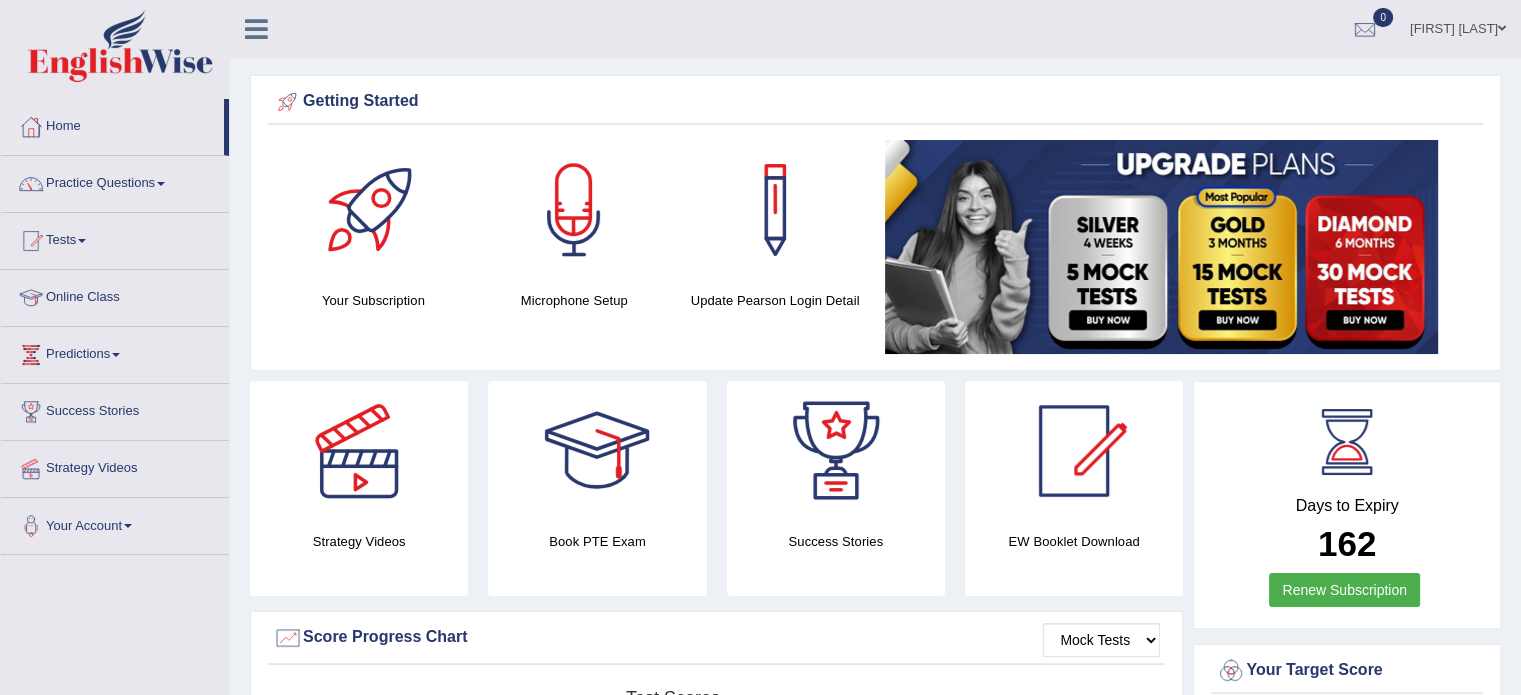 click on "Practice Questions" at bounding box center [115, 181] 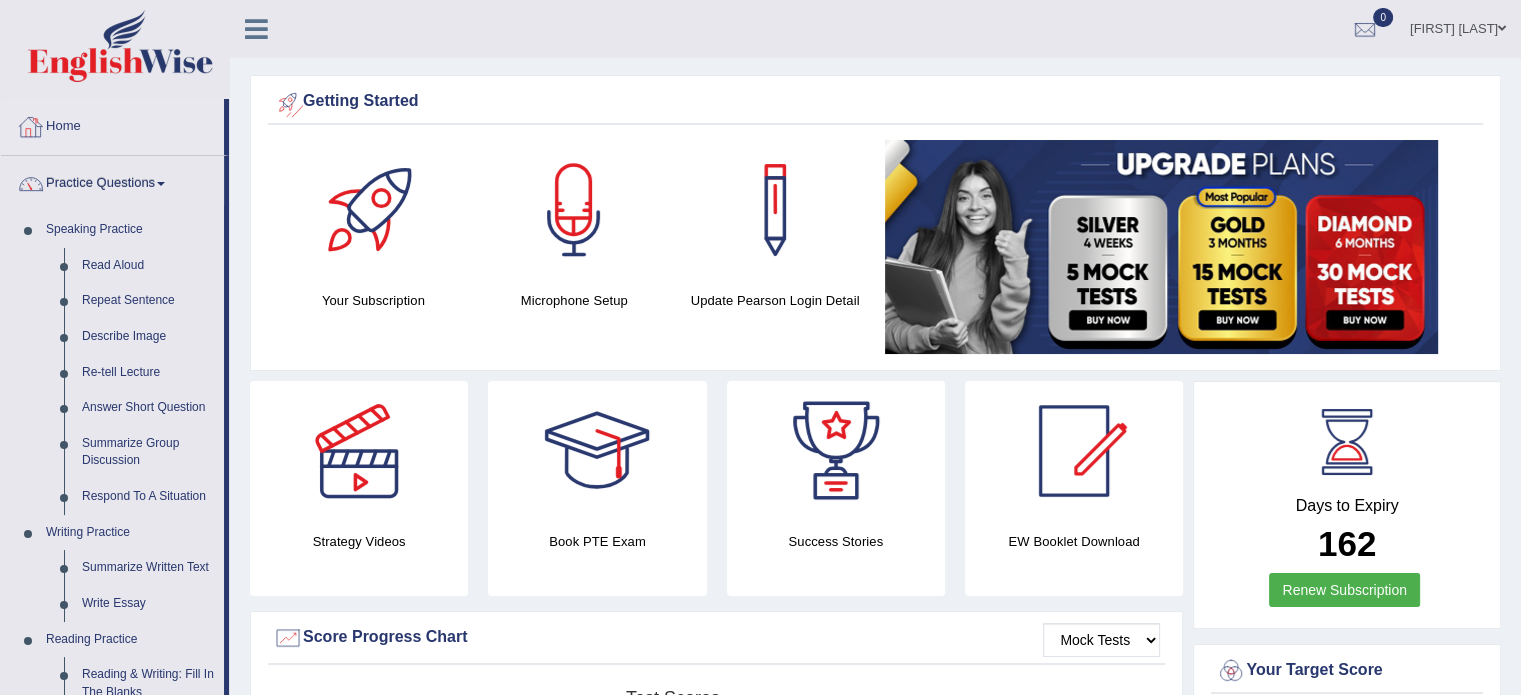 click on "Home" at bounding box center (112, 124) 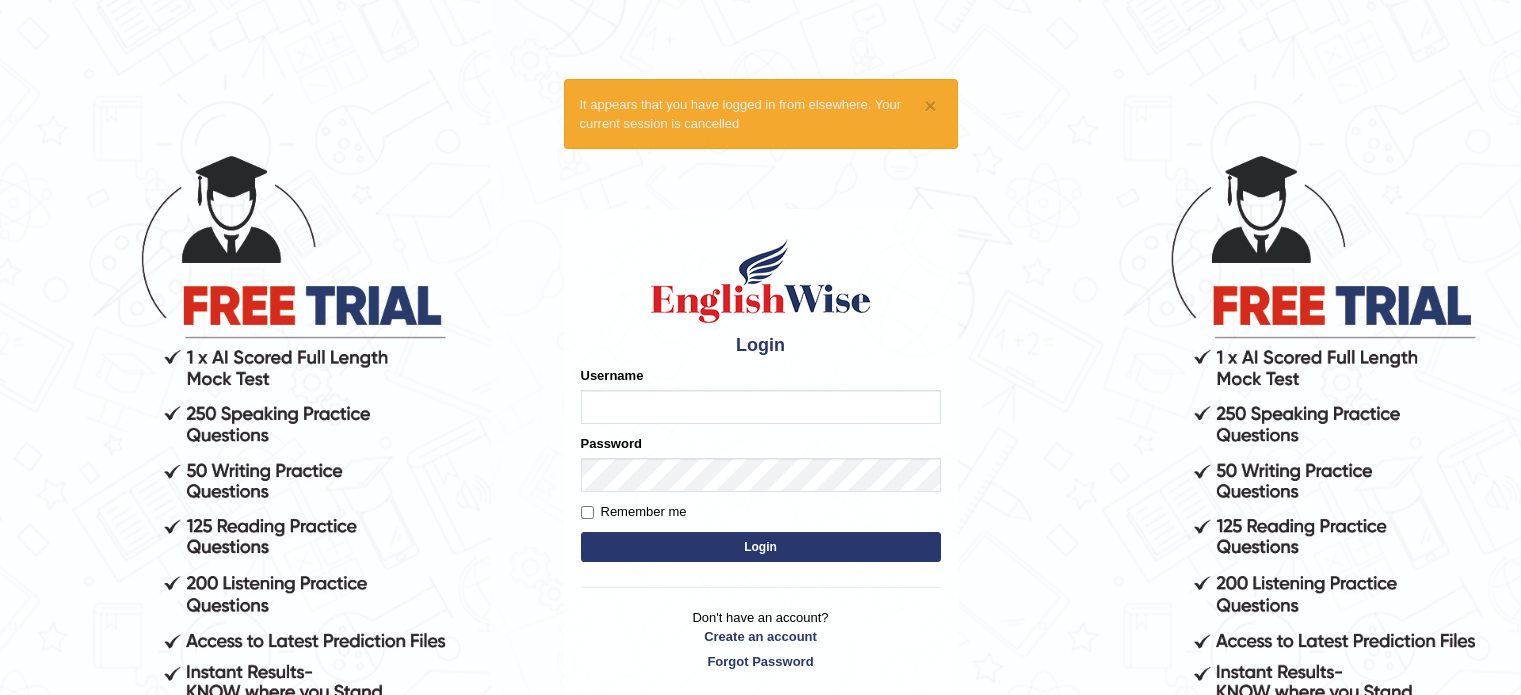 scroll, scrollTop: 0, scrollLeft: 0, axis: both 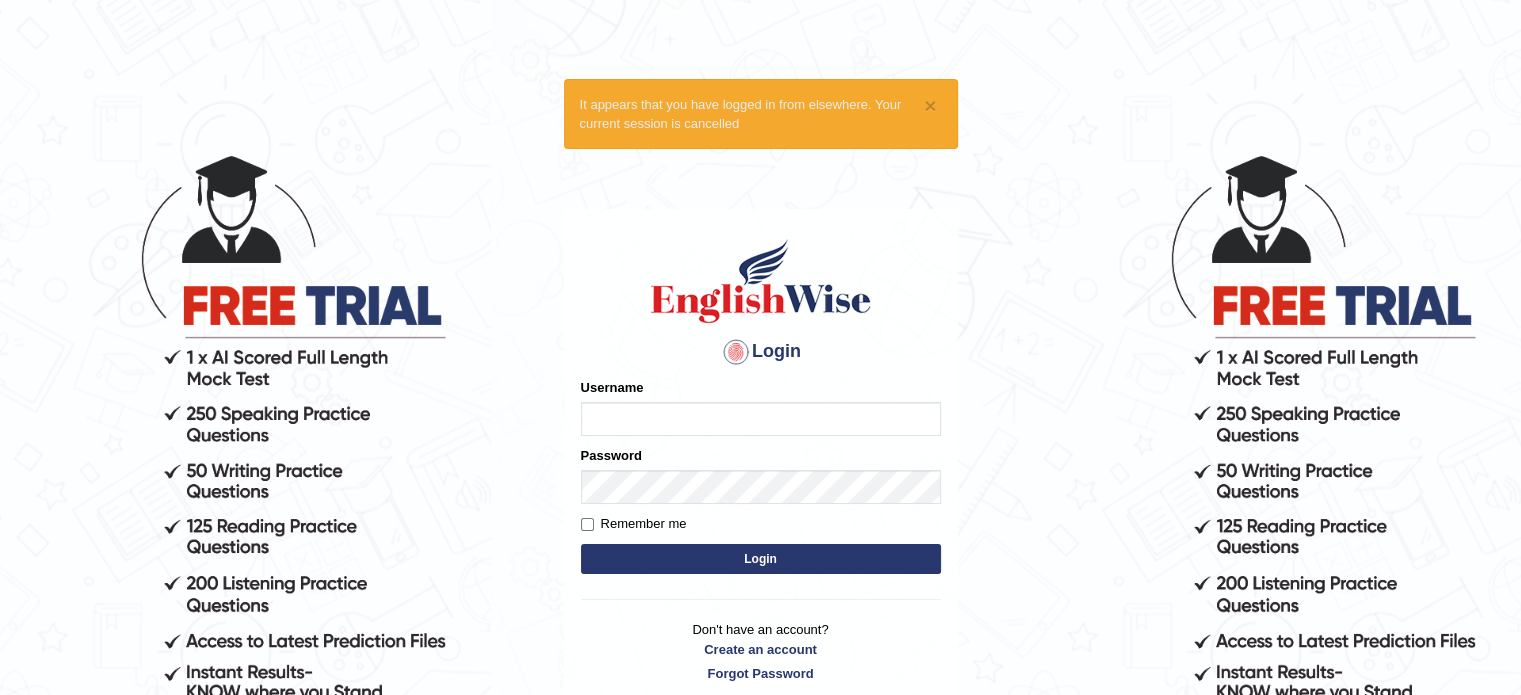 type on "Hitesh13_1" 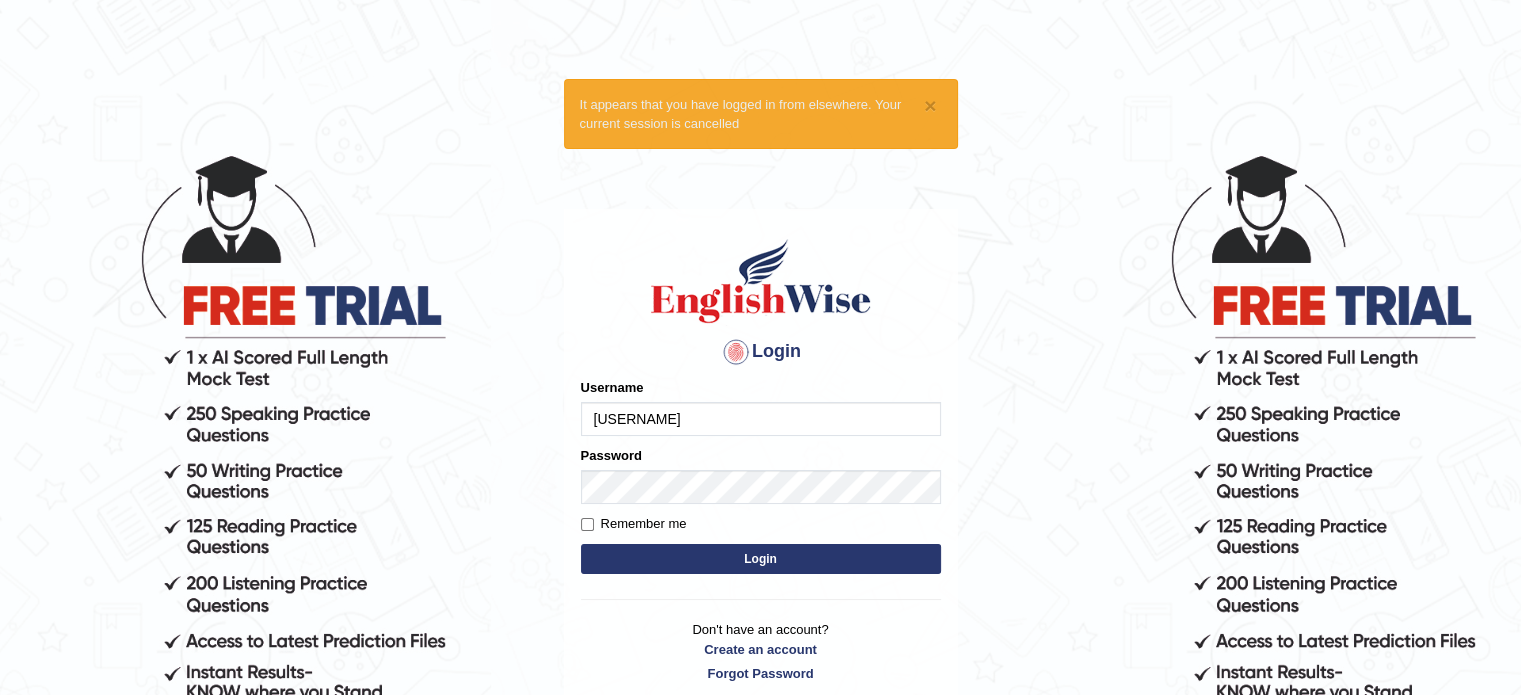 click on "Login" at bounding box center [761, 559] 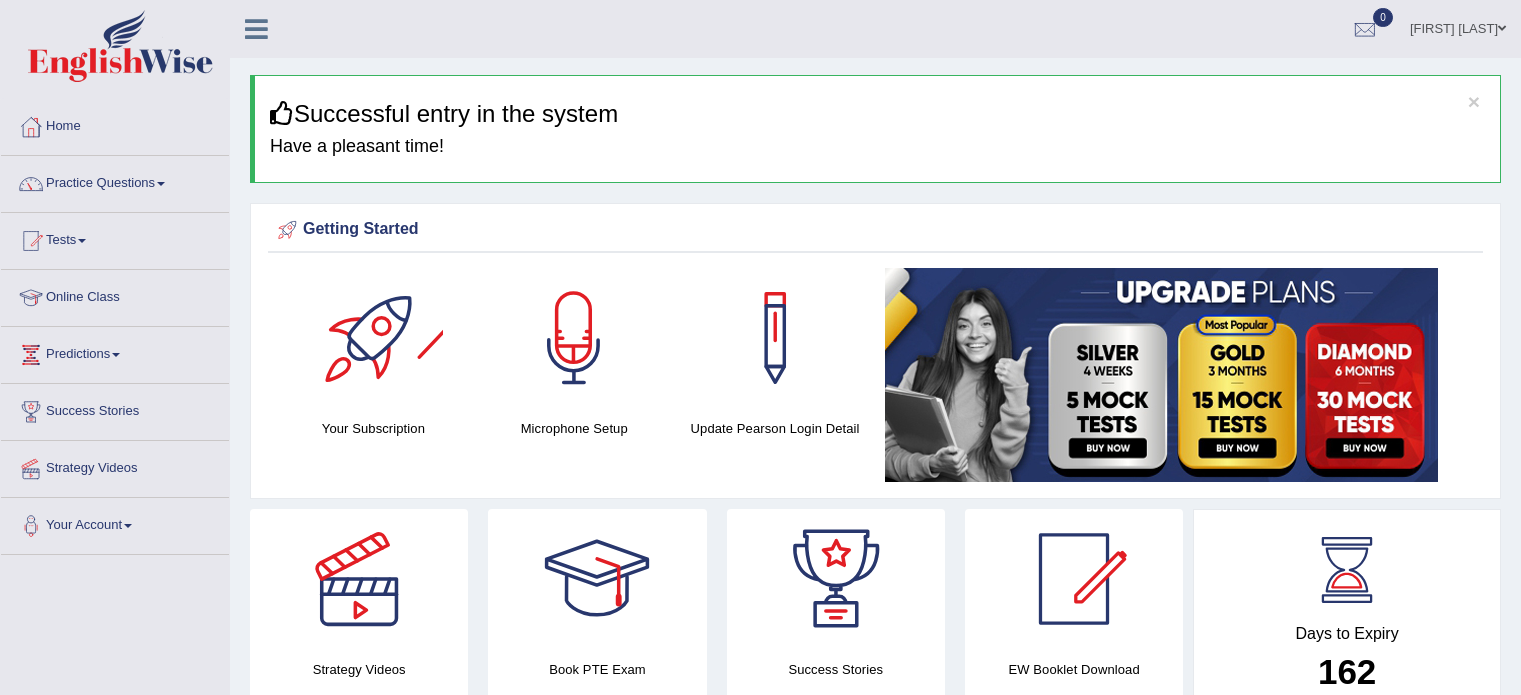 scroll, scrollTop: 0, scrollLeft: 0, axis: both 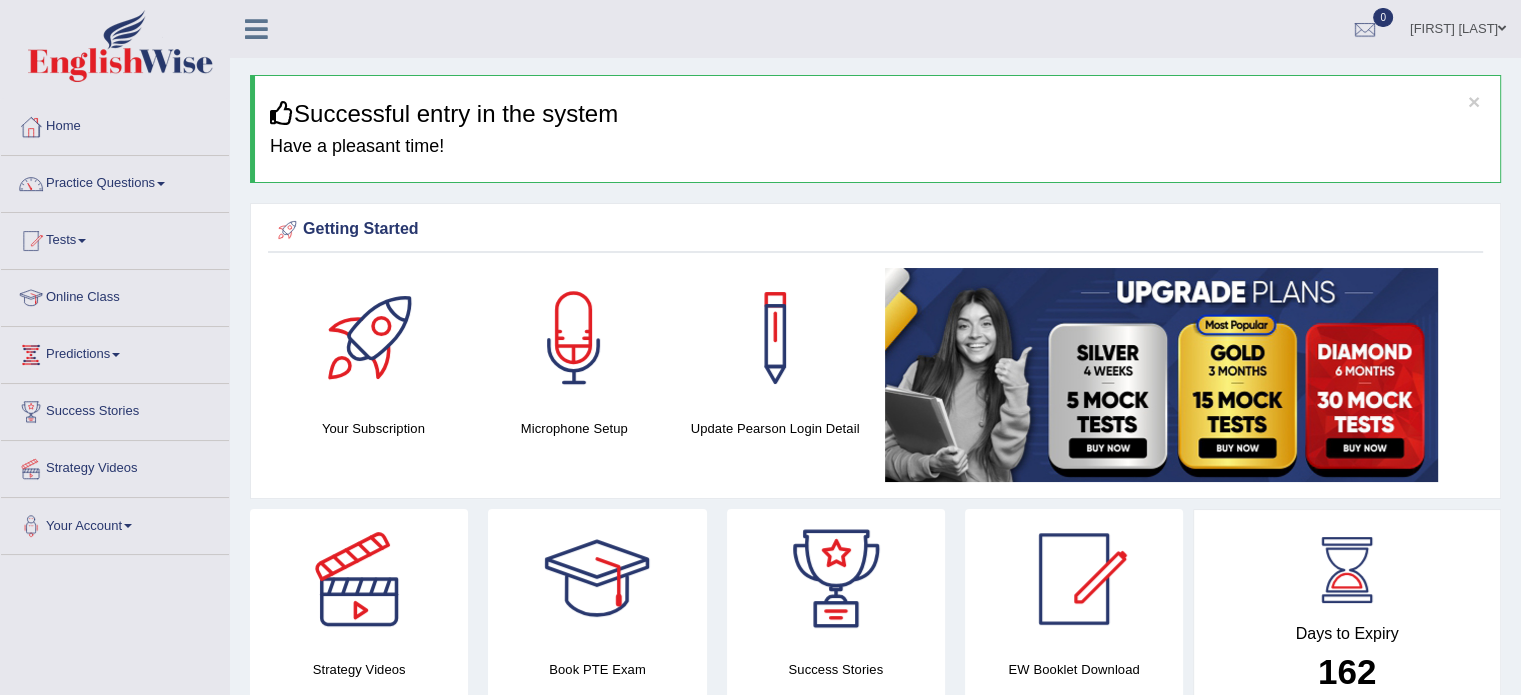 click on "Practice Questions" at bounding box center (115, 181) 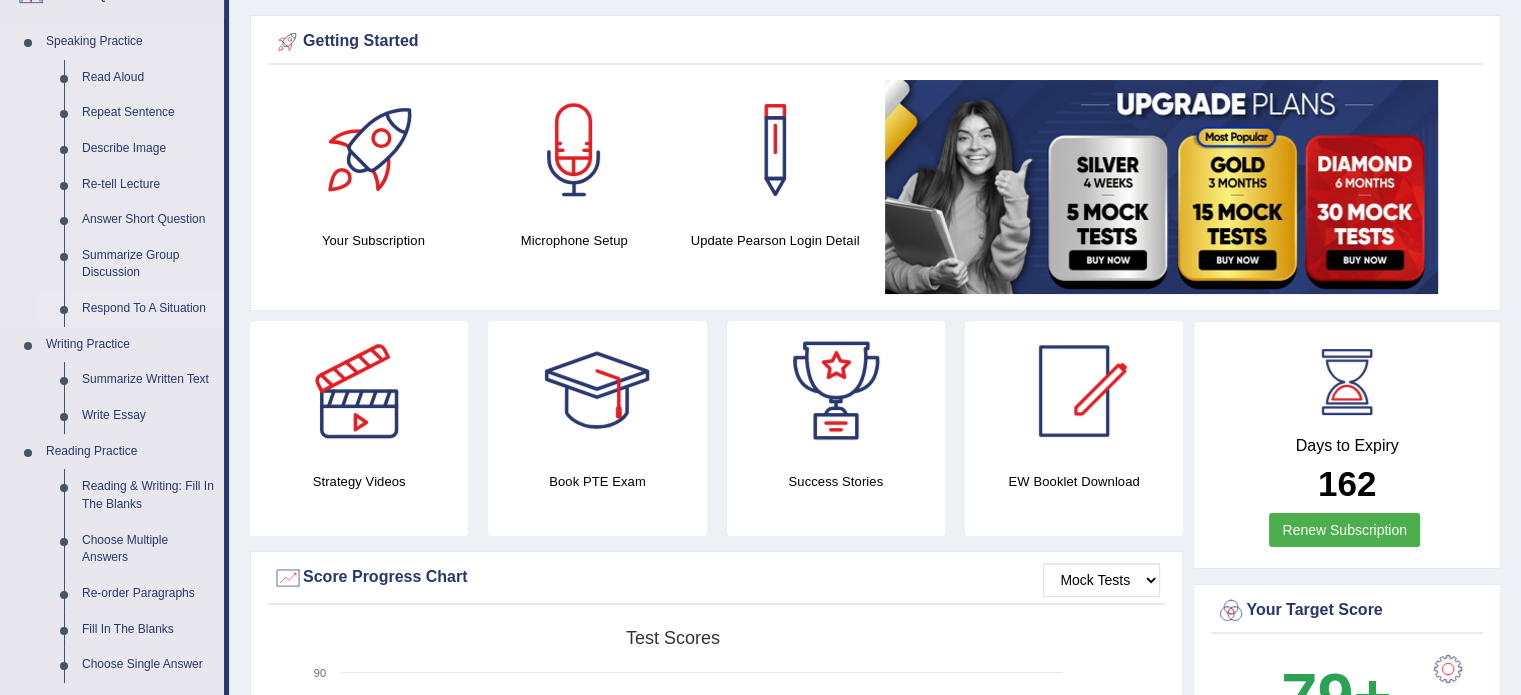 scroll, scrollTop: 192, scrollLeft: 0, axis: vertical 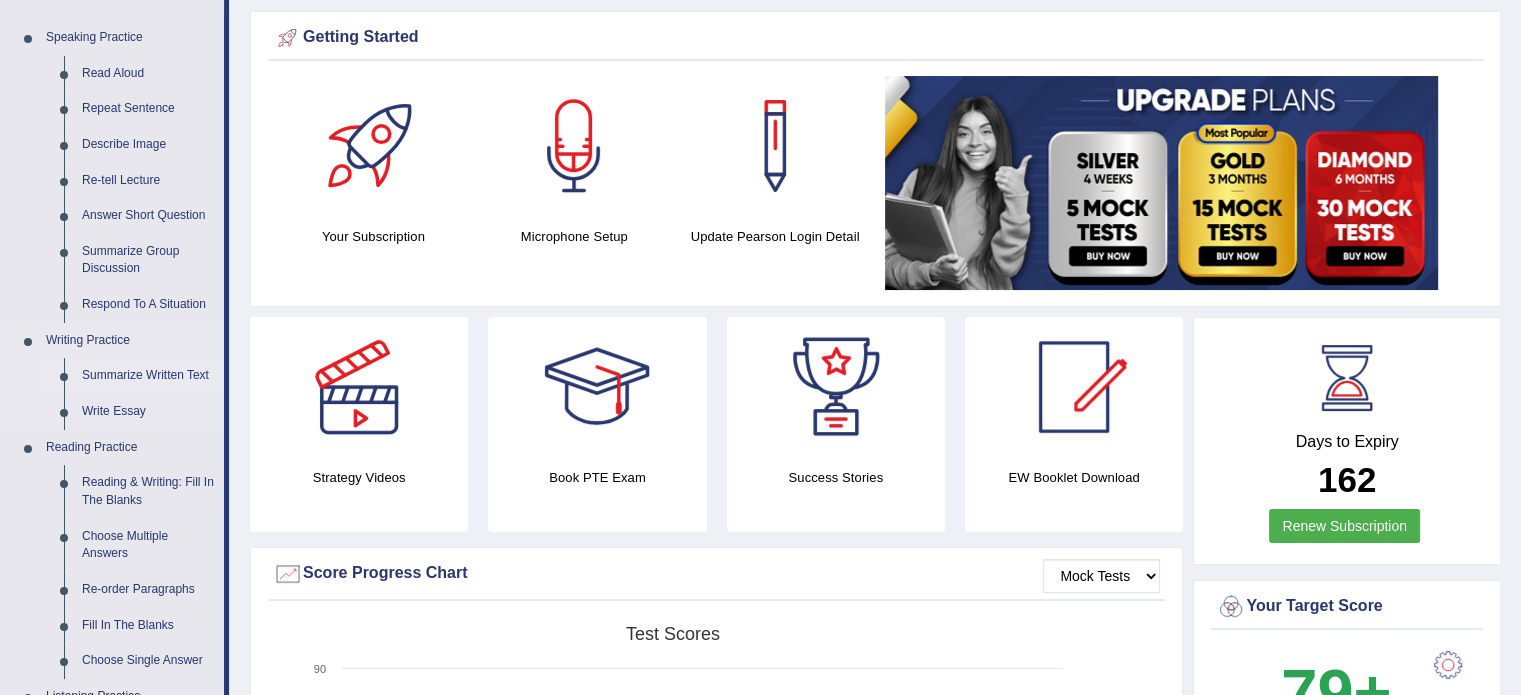 click on "Summarize Written Text" at bounding box center (148, 376) 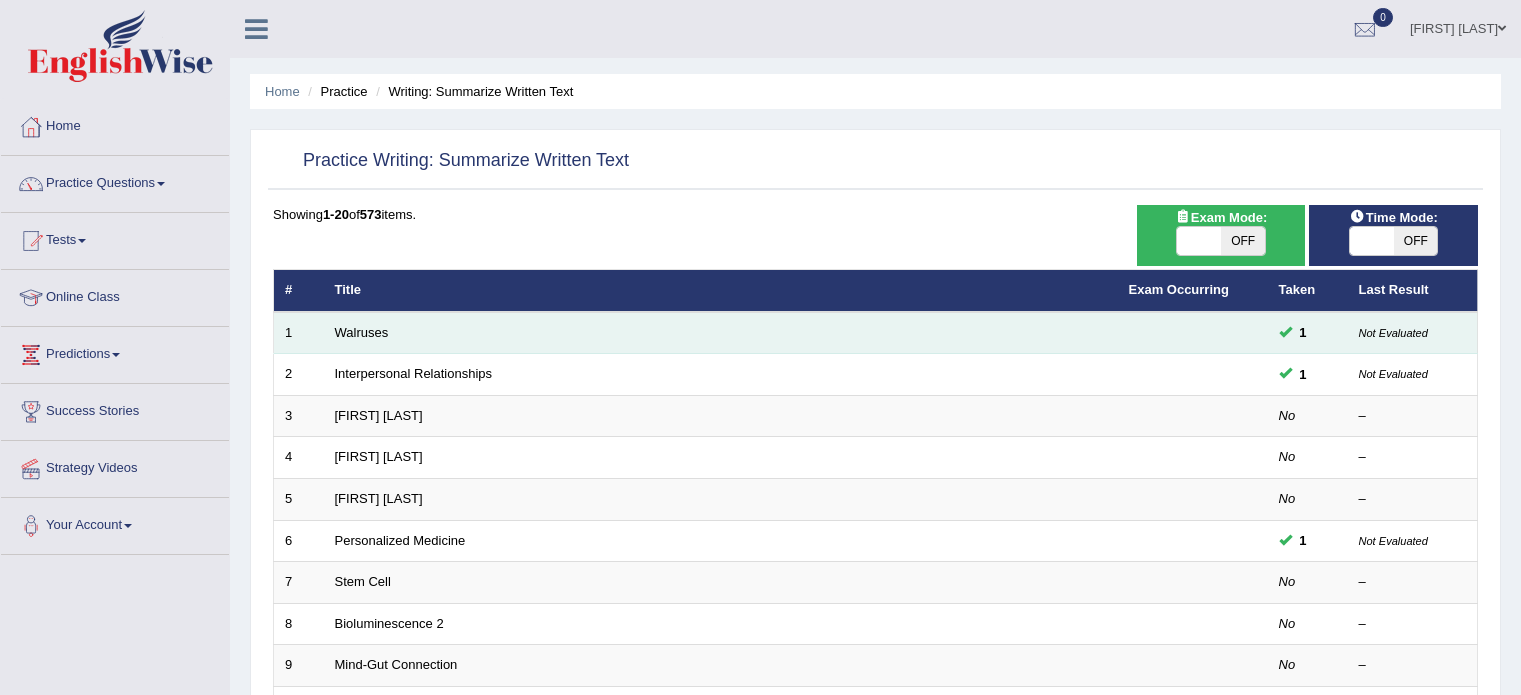 scroll, scrollTop: 0, scrollLeft: 0, axis: both 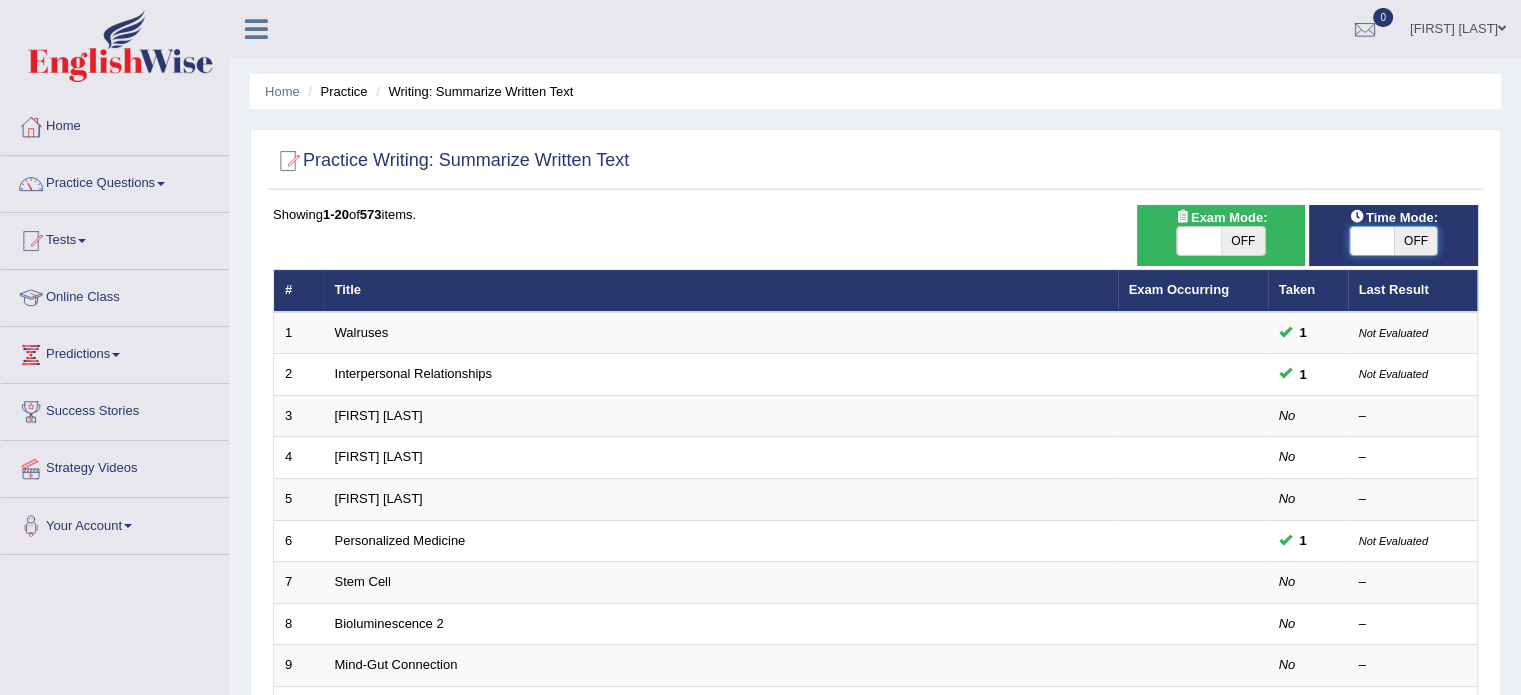 click at bounding box center (1372, 241) 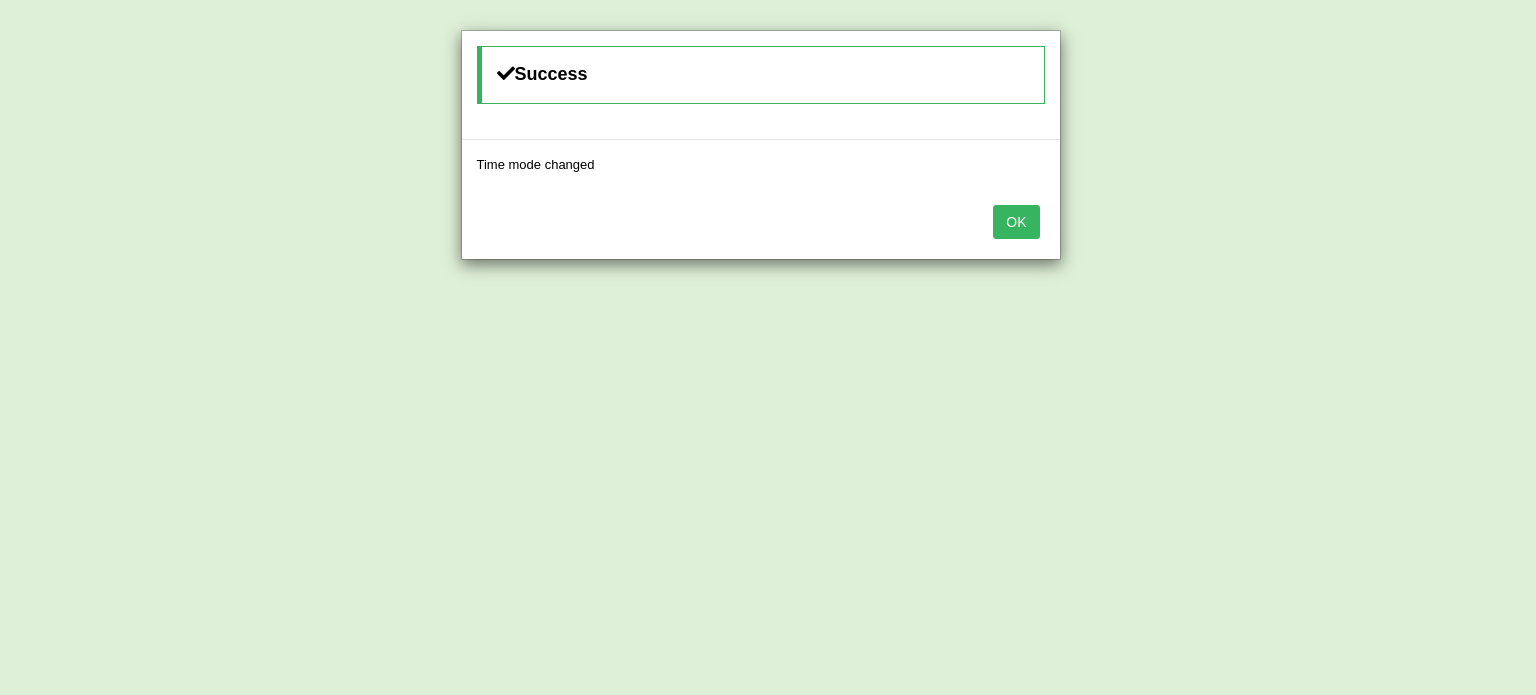 click on "OK" at bounding box center (1016, 222) 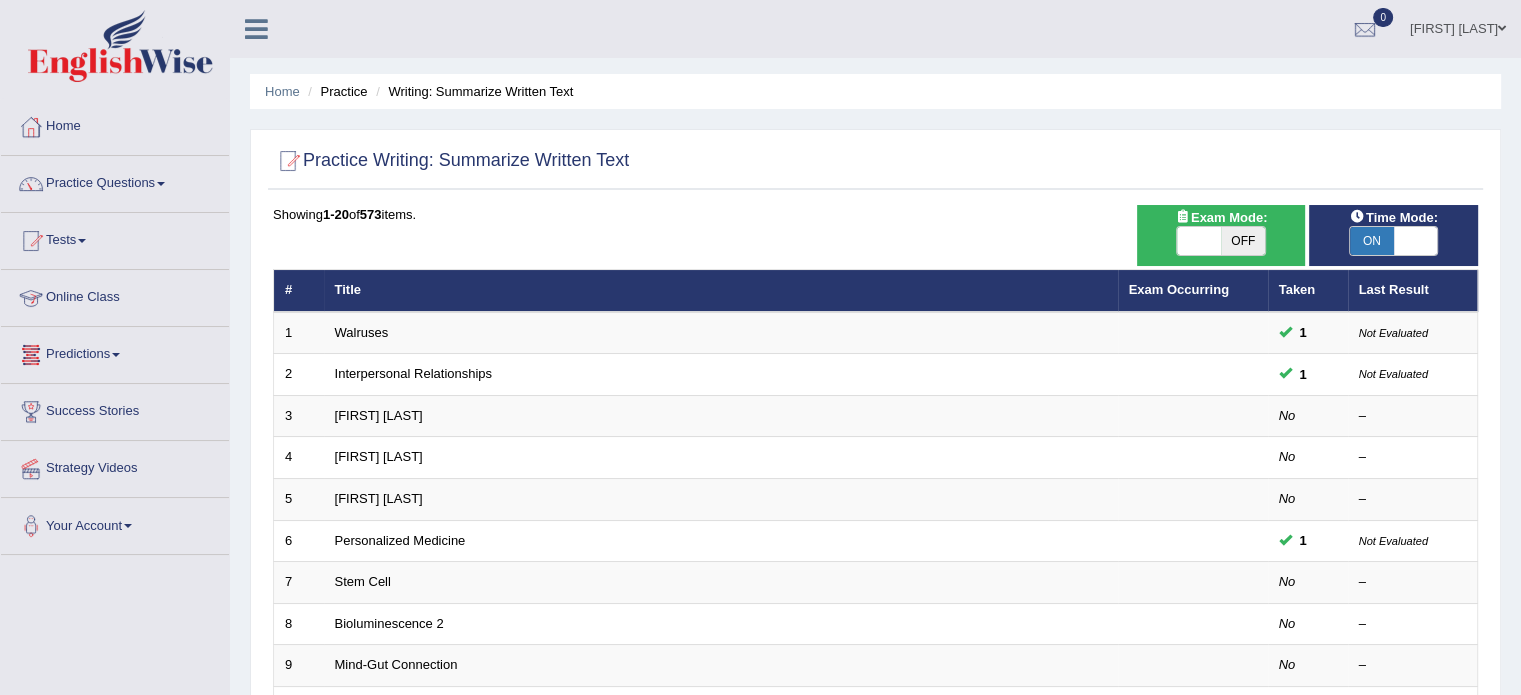 click on "Predictions" at bounding box center (115, 352) 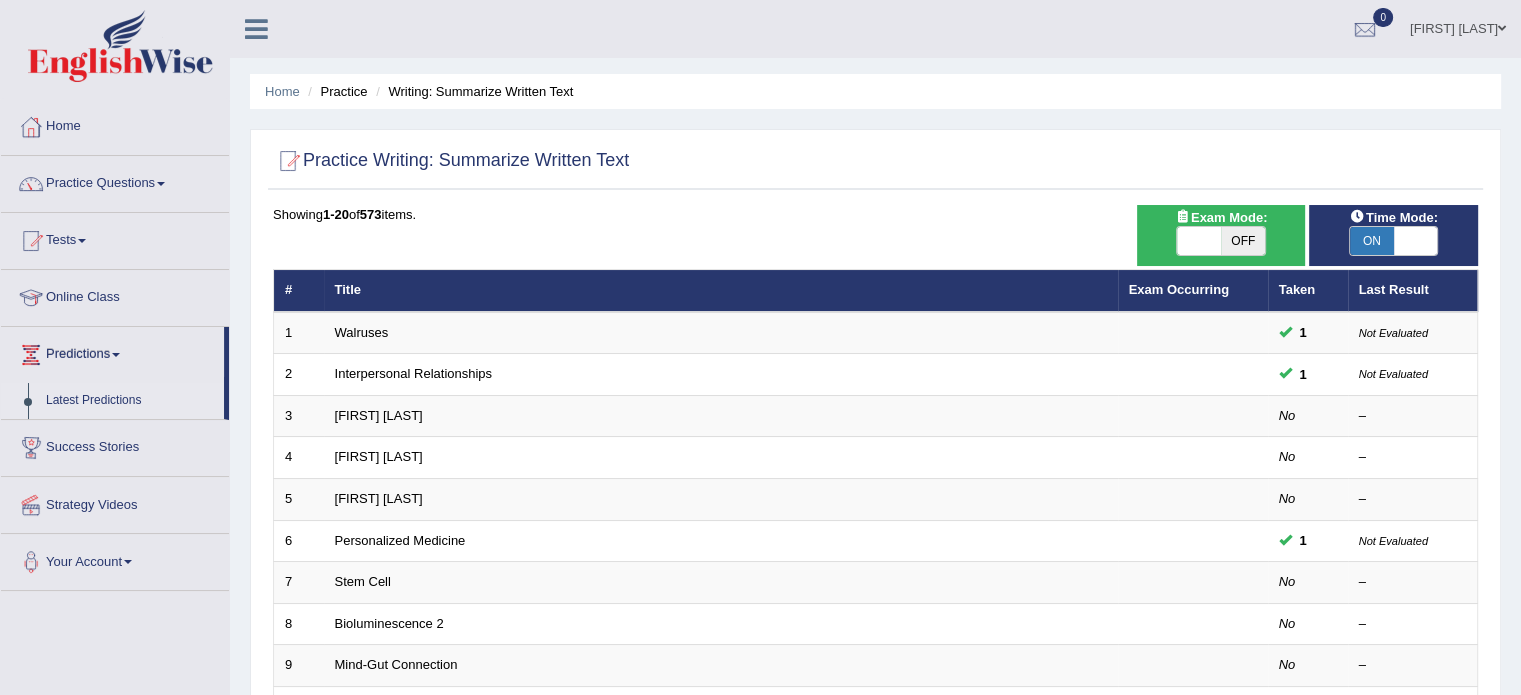 click on "Latest Predictions" at bounding box center (130, 401) 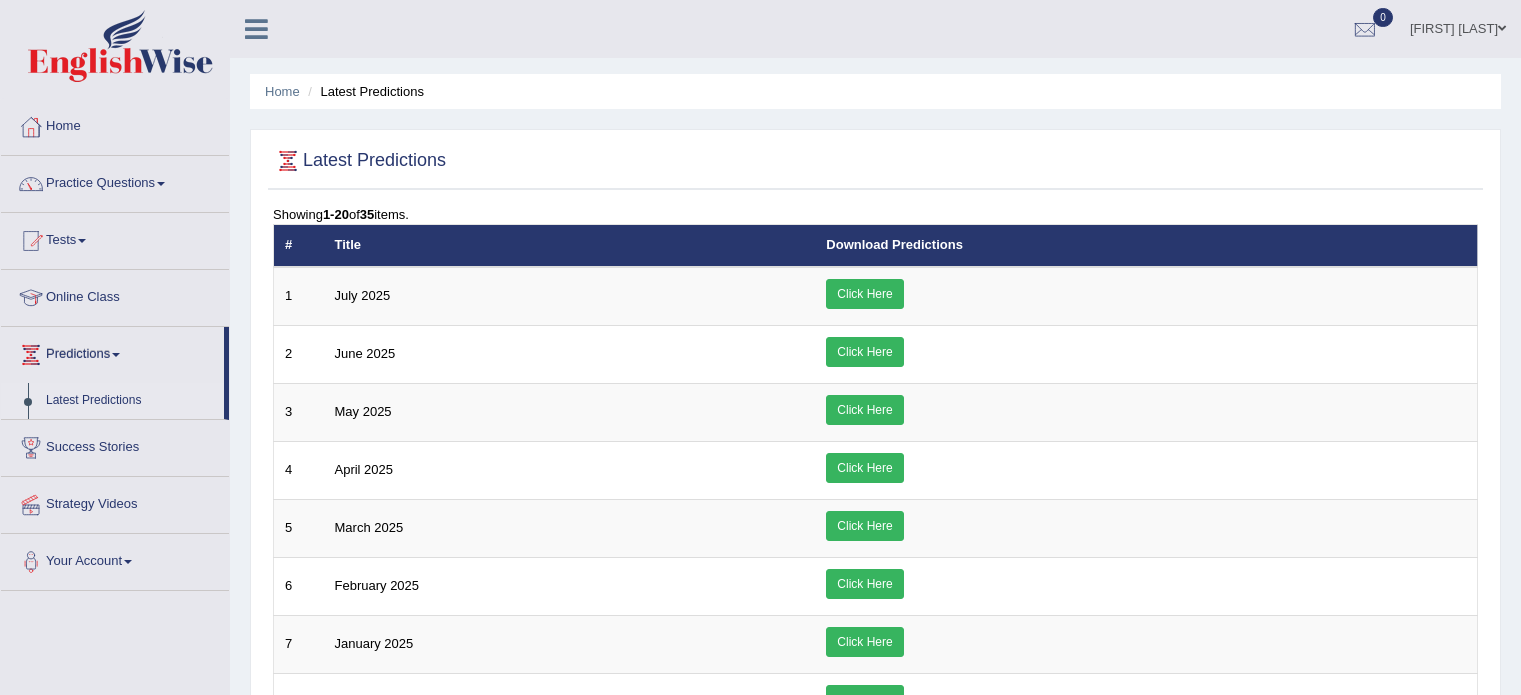 scroll, scrollTop: 0, scrollLeft: 0, axis: both 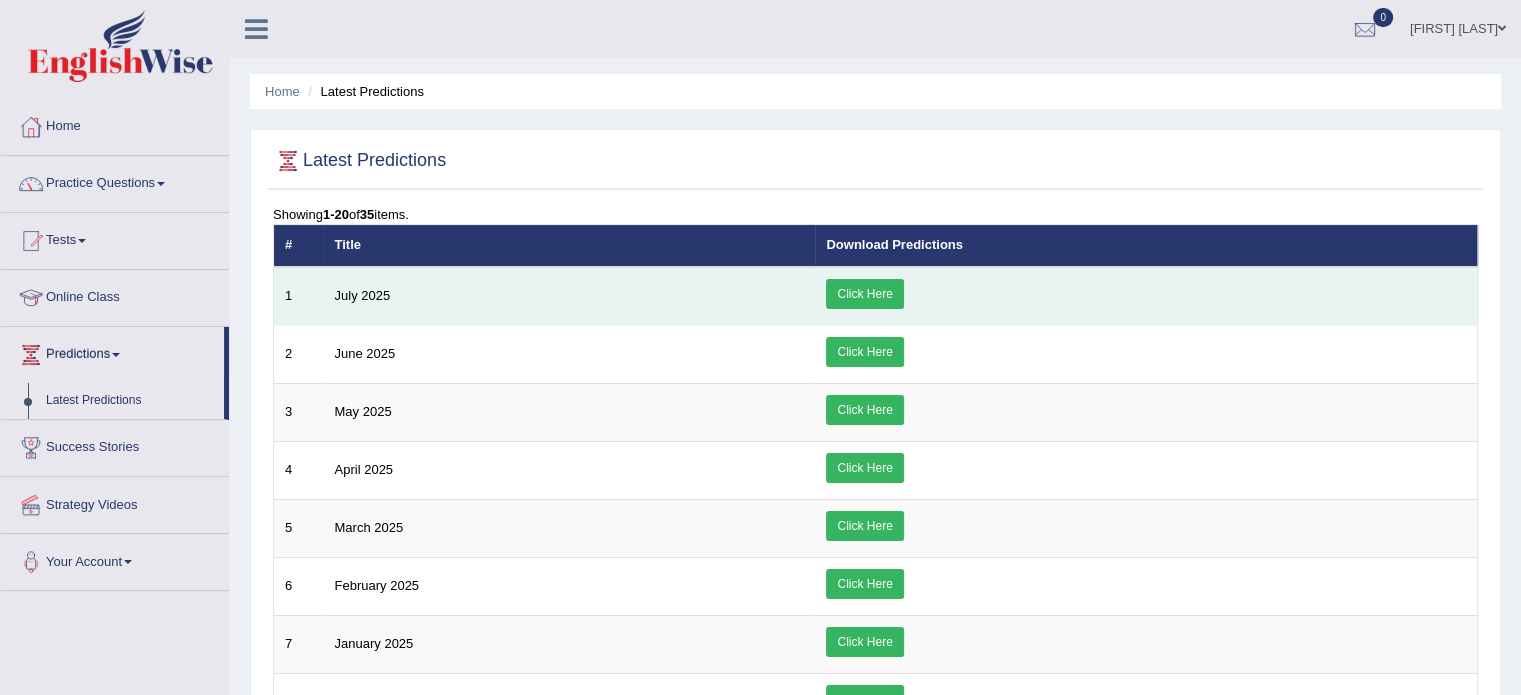 click on "Click Here" at bounding box center (864, 294) 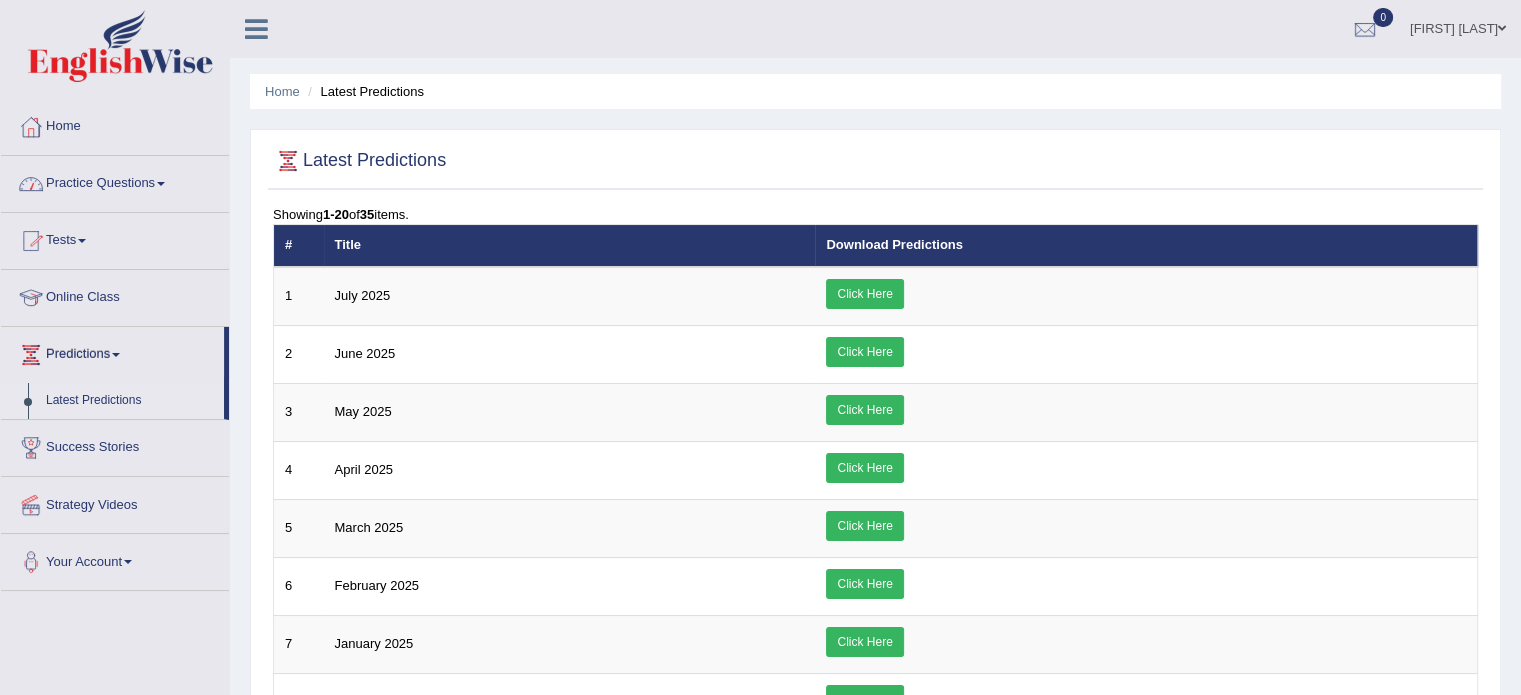 click on "Practice Questions" at bounding box center (115, 181) 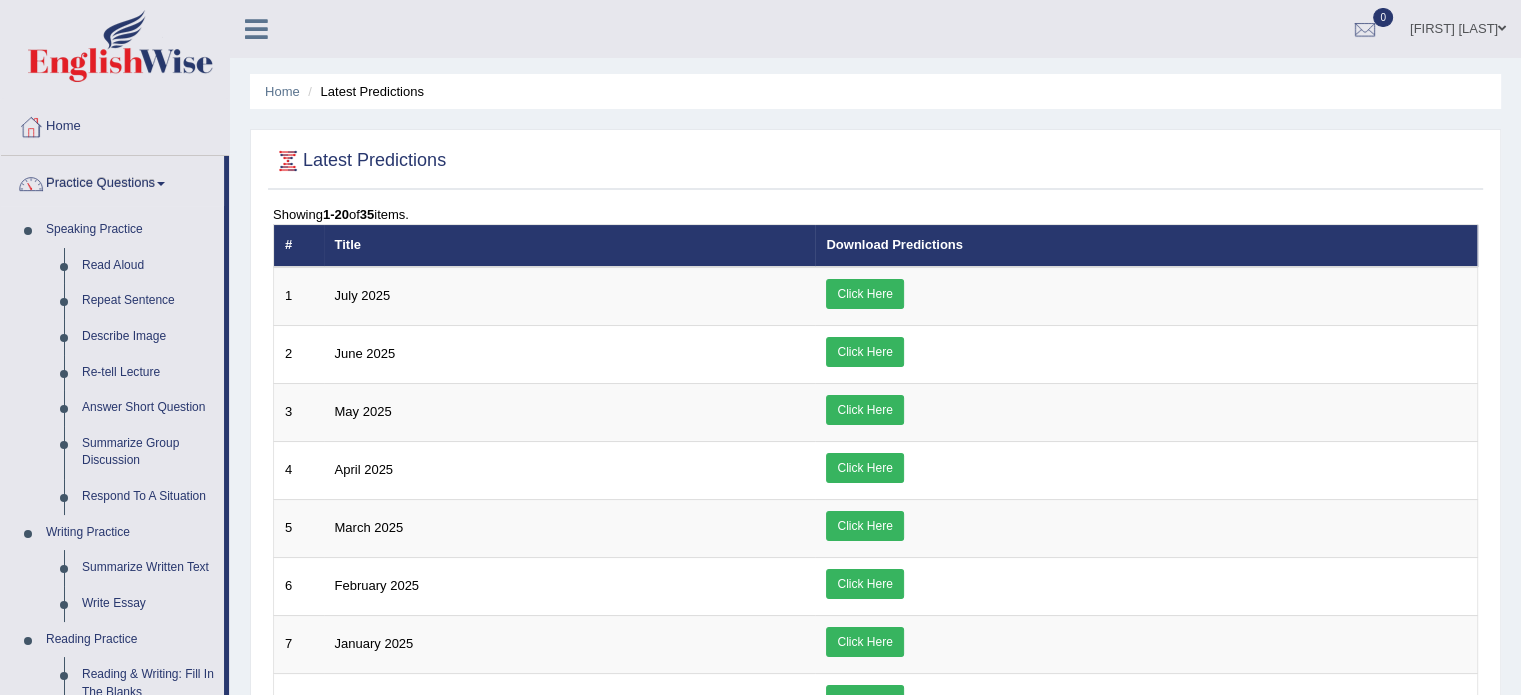 click on "Practice Questions" at bounding box center (112, 181) 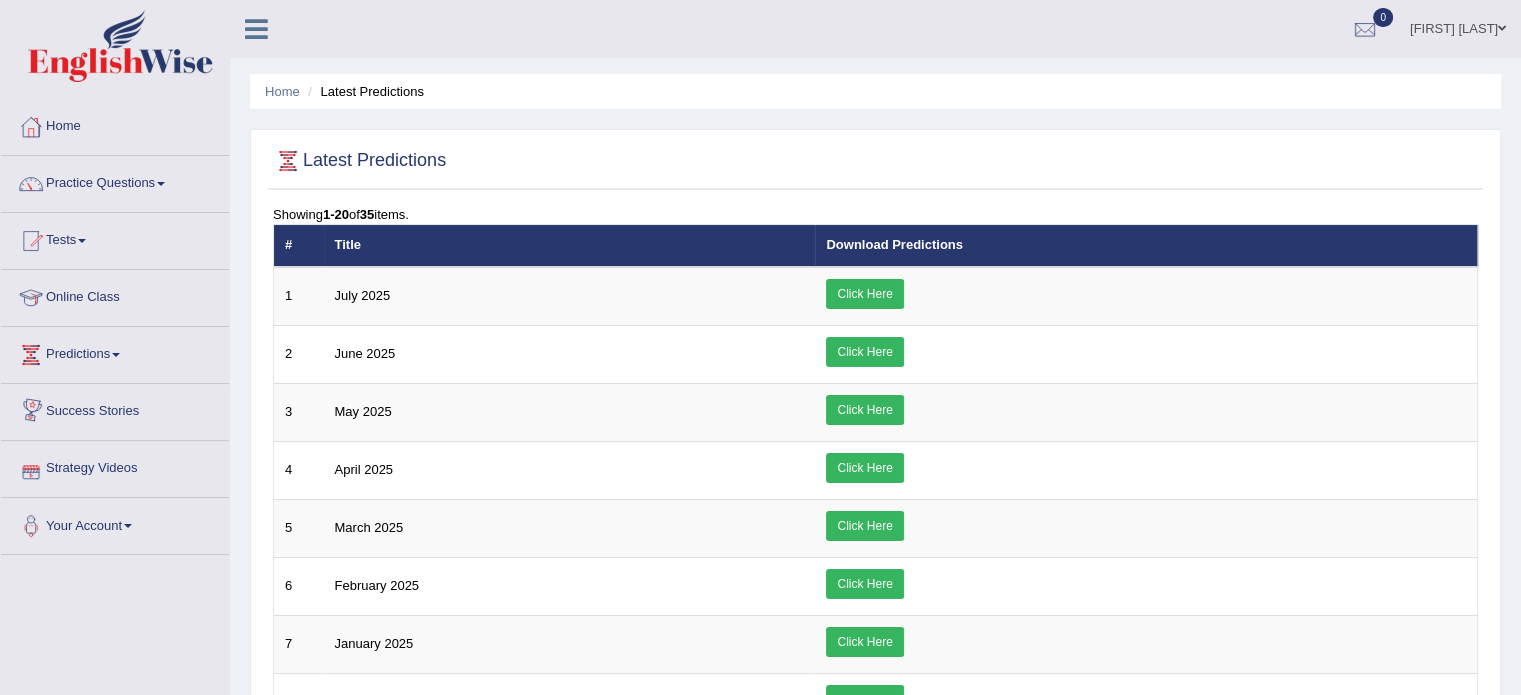 click on "Strategy Videos" at bounding box center (115, 466) 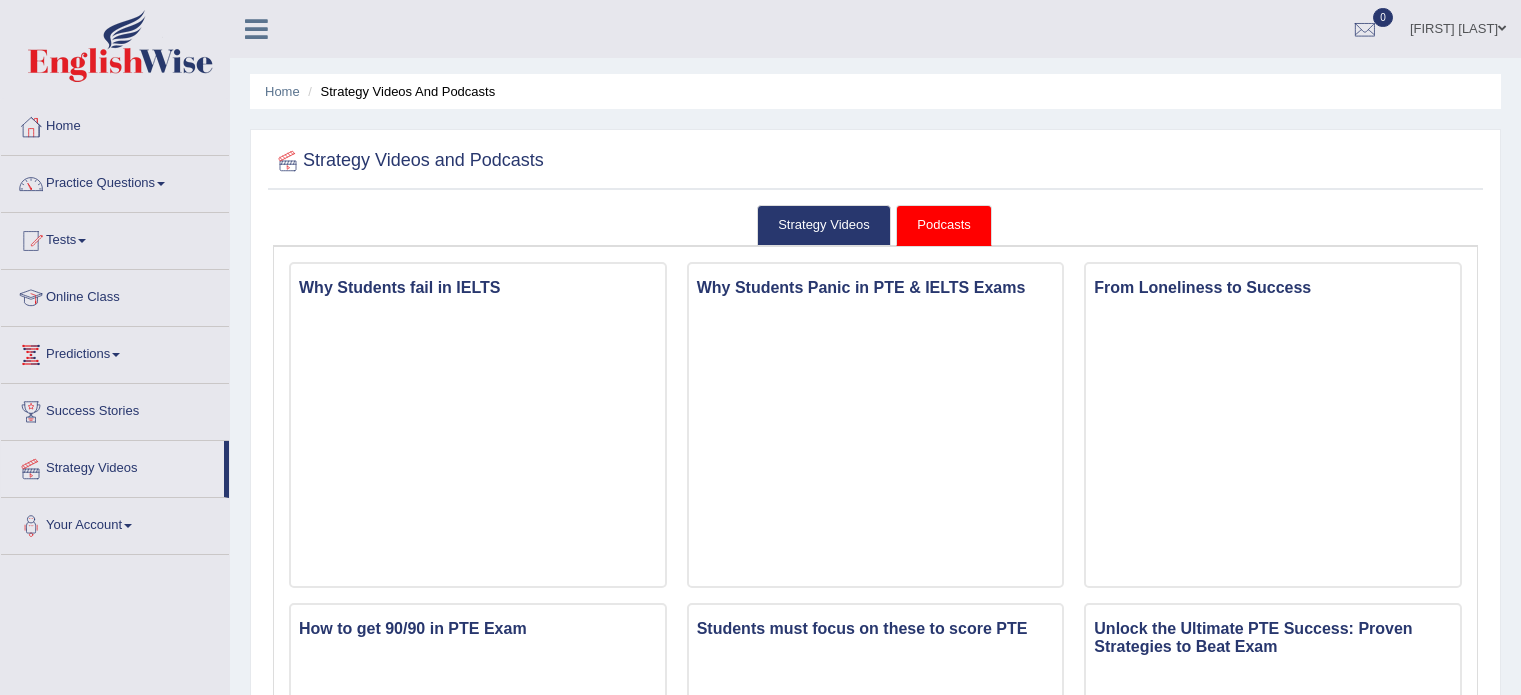 scroll, scrollTop: 0, scrollLeft: 0, axis: both 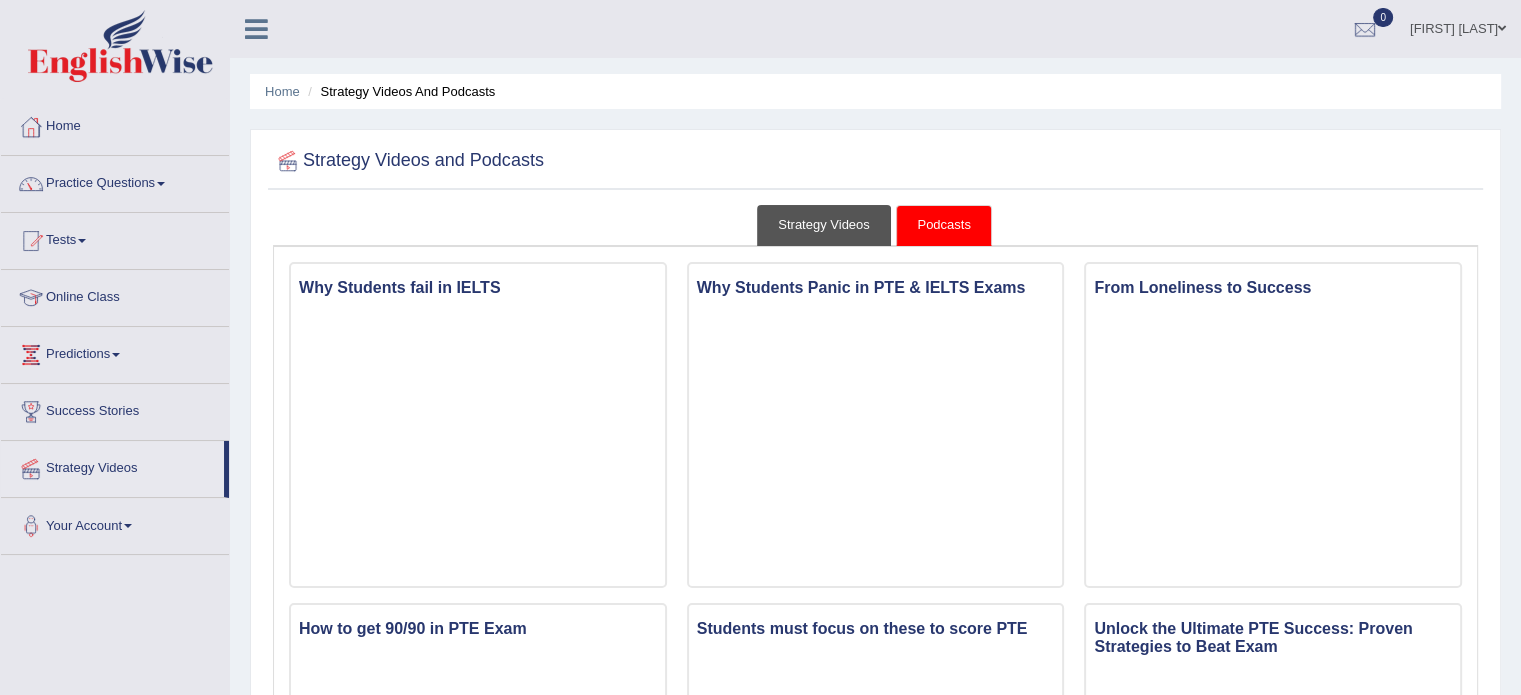 click on "Strategy Videos" at bounding box center (824, 225) 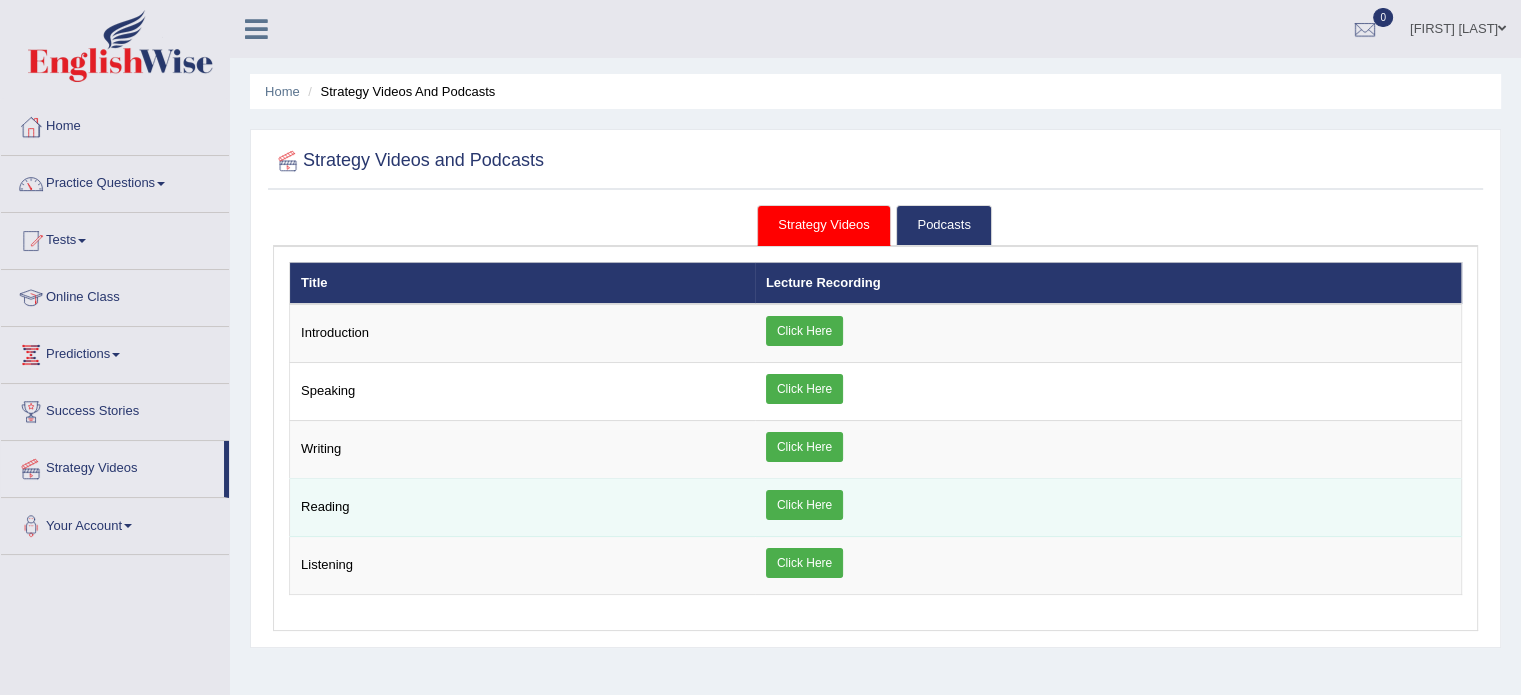 click on "Click Here" at bounding box center (804, 505) 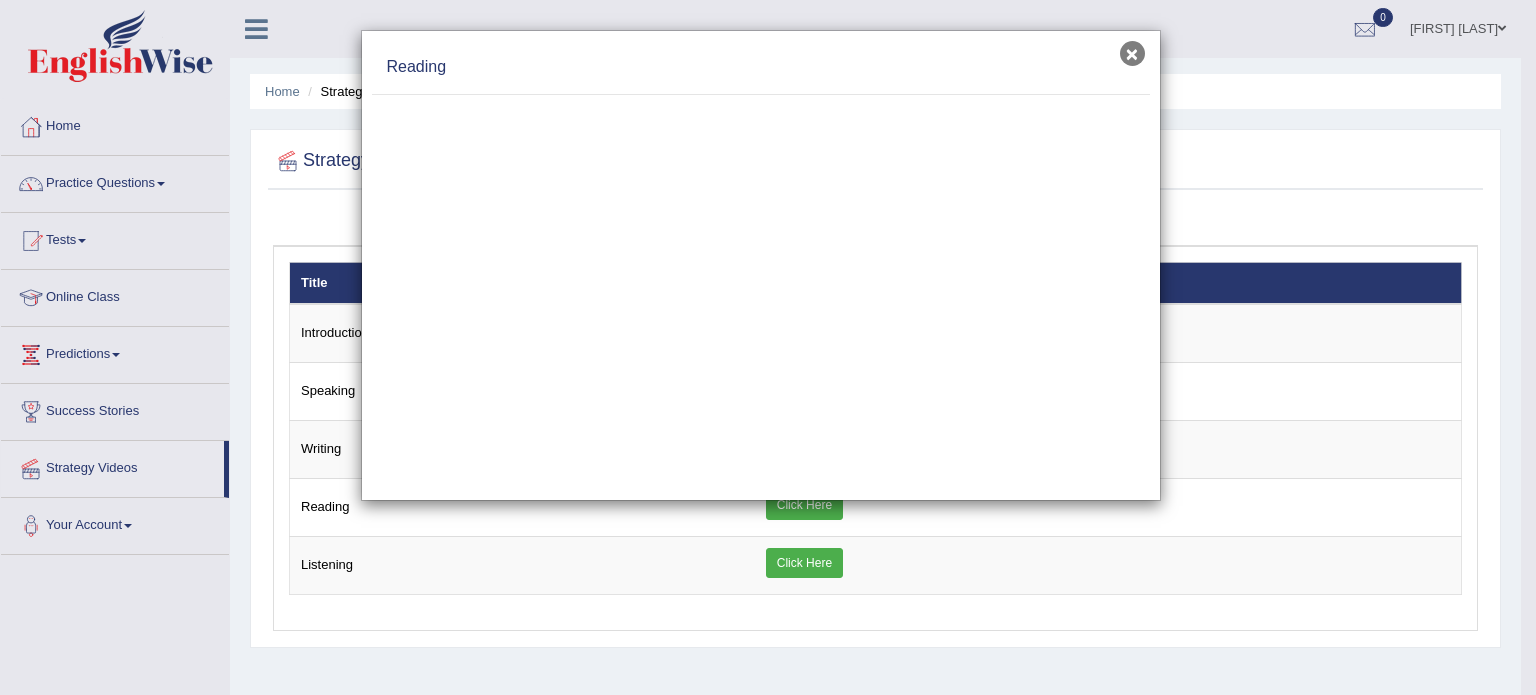 click on "×" at bounding box center [1132, 53] 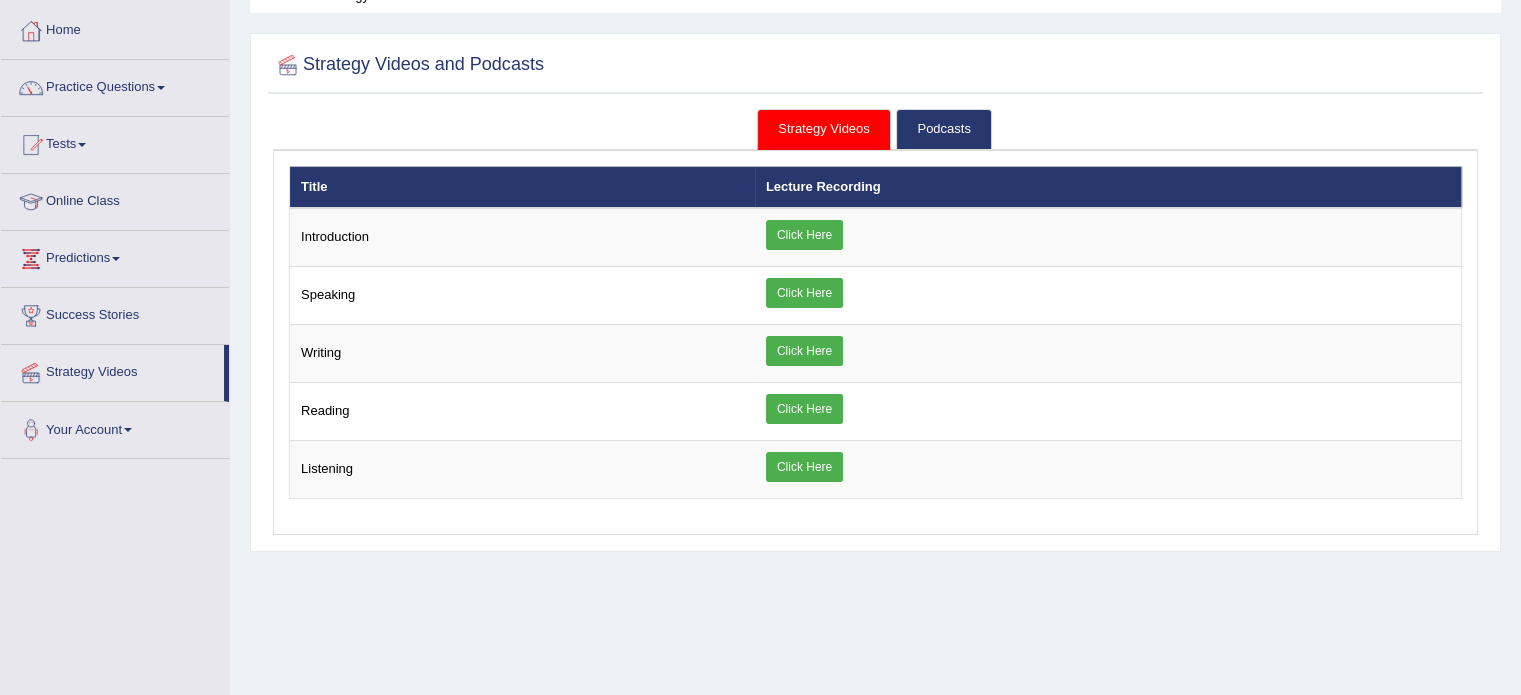 scroll, scrollTop: 0, scrollLeft: 0, axis: both 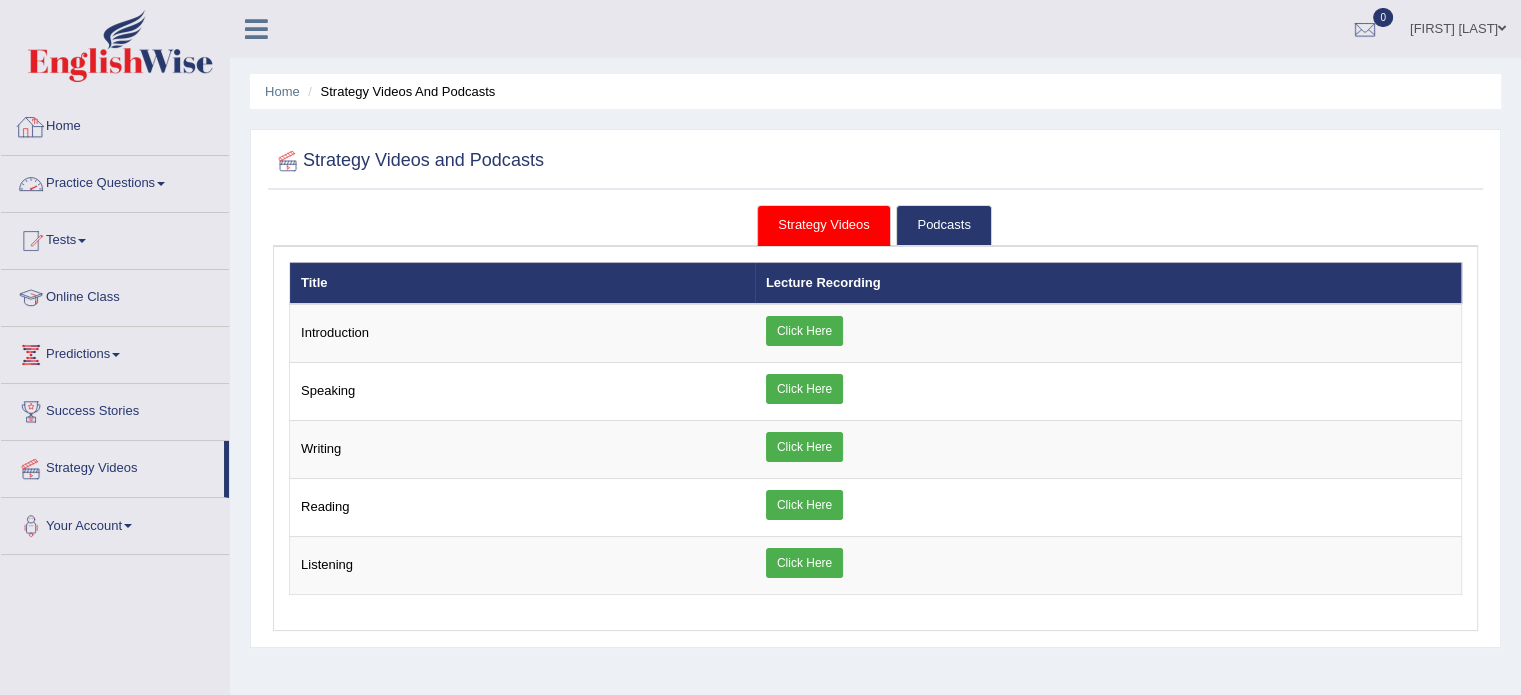 click on "Home" at bounding box center [115, 124] 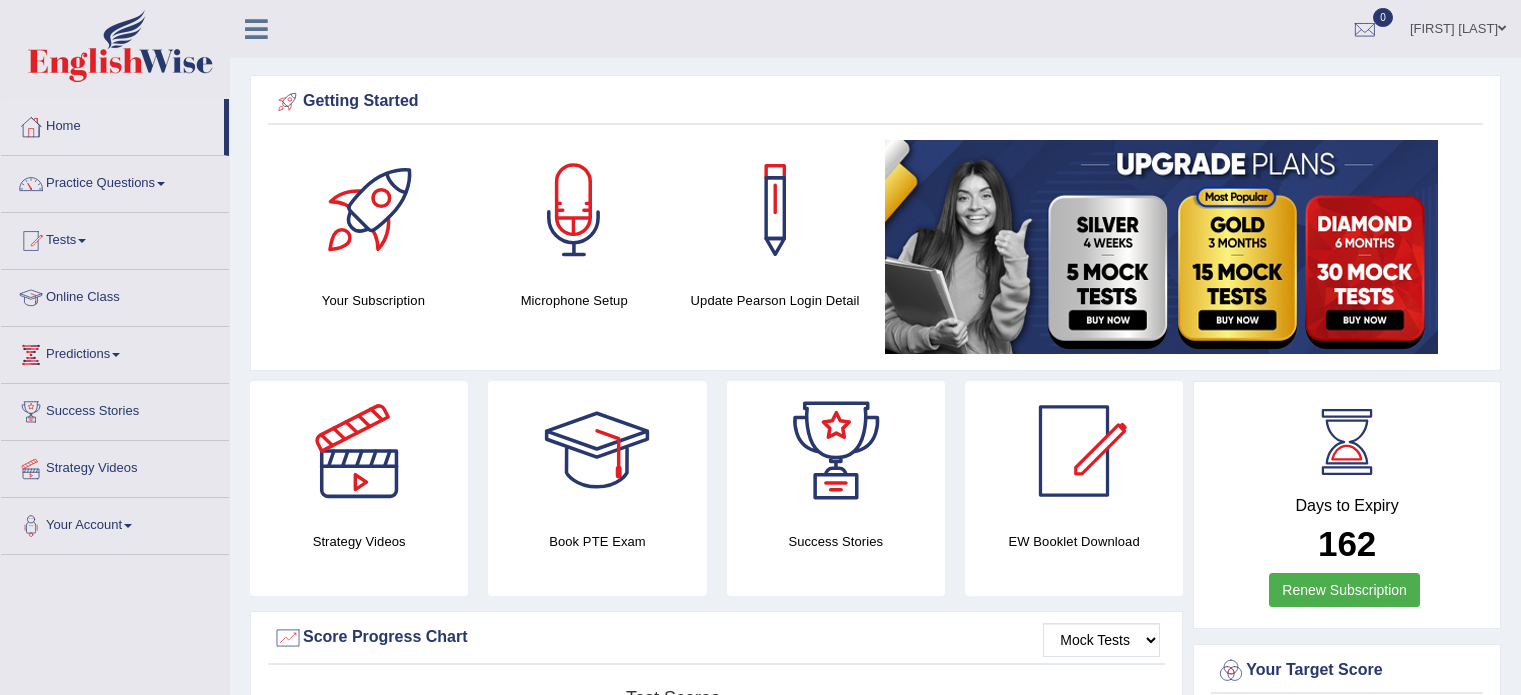 scroll, scrollTop: 0, scrollLeft: 0, axis: both 